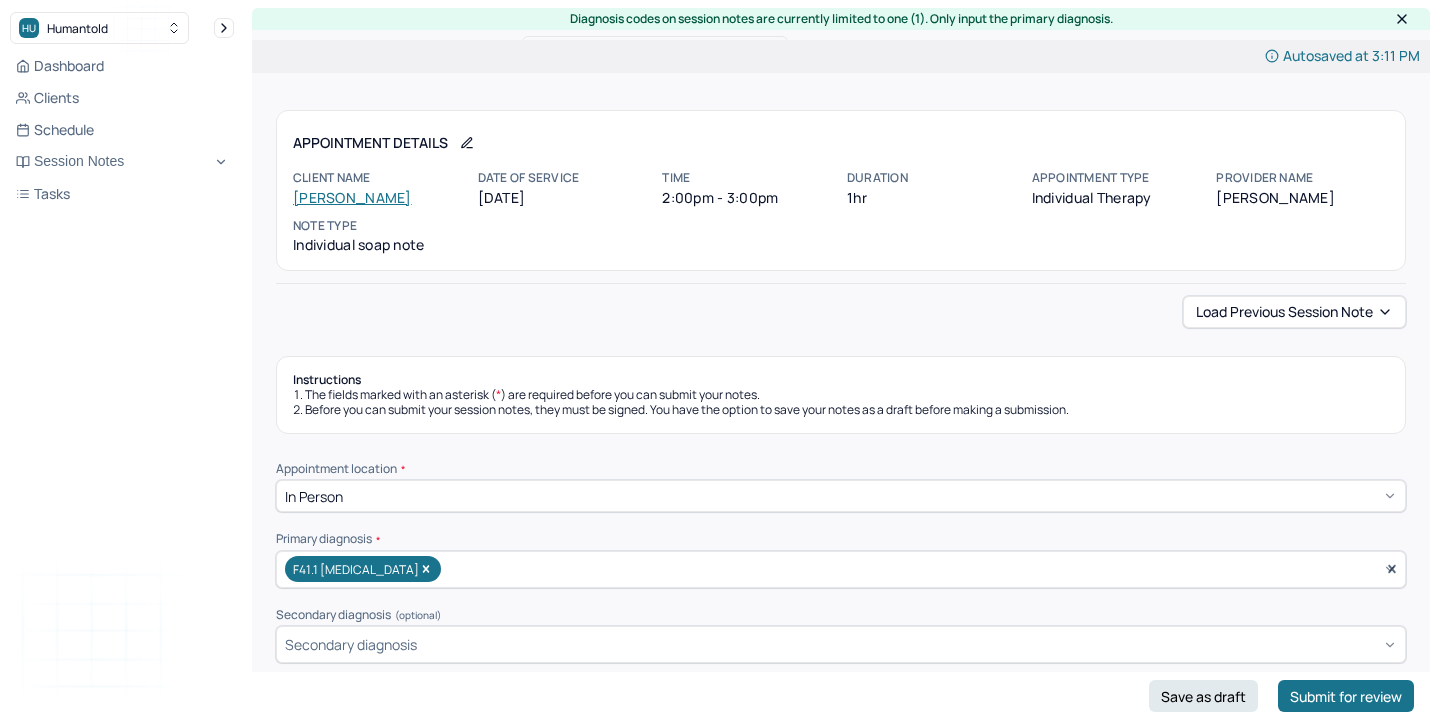 scroll, scrollTop: 0, scrollLeft: 0, axis: both 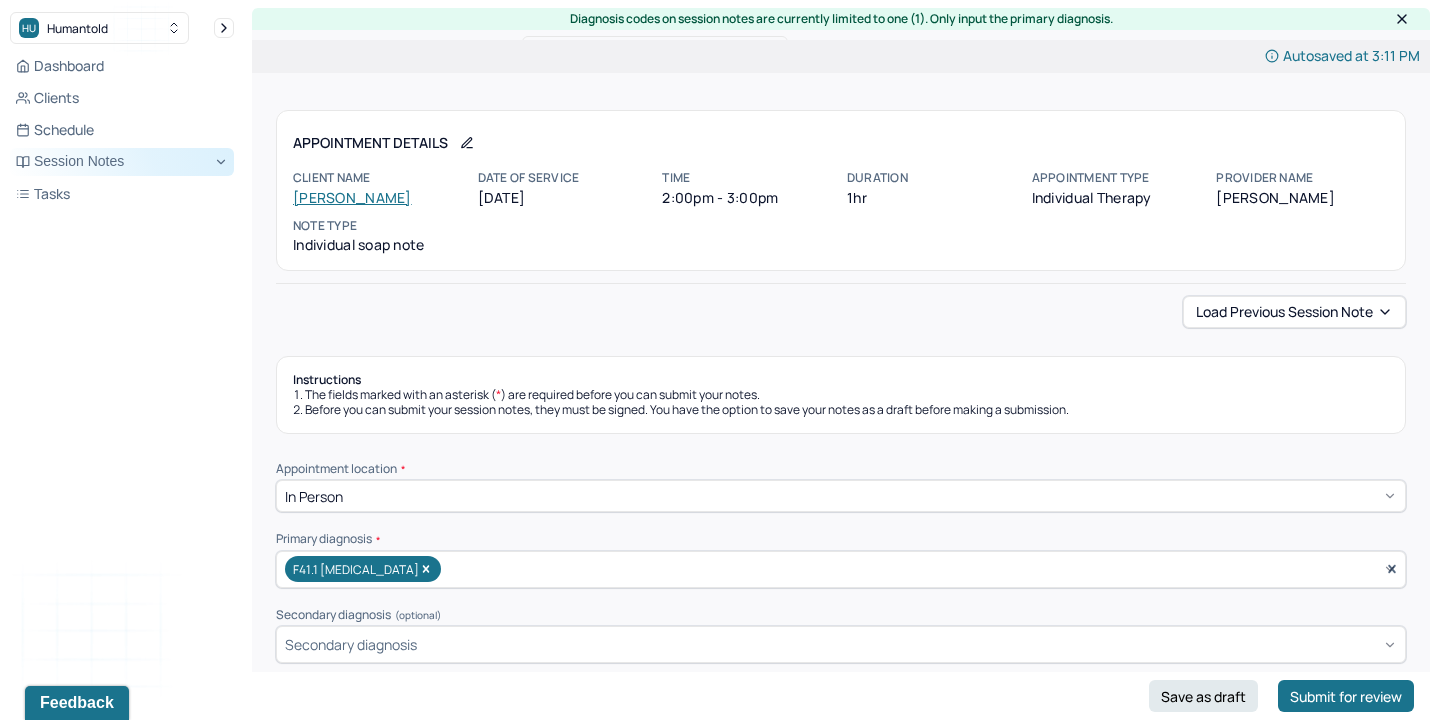 click on "Session Notes" at bounding box center [122, 162] 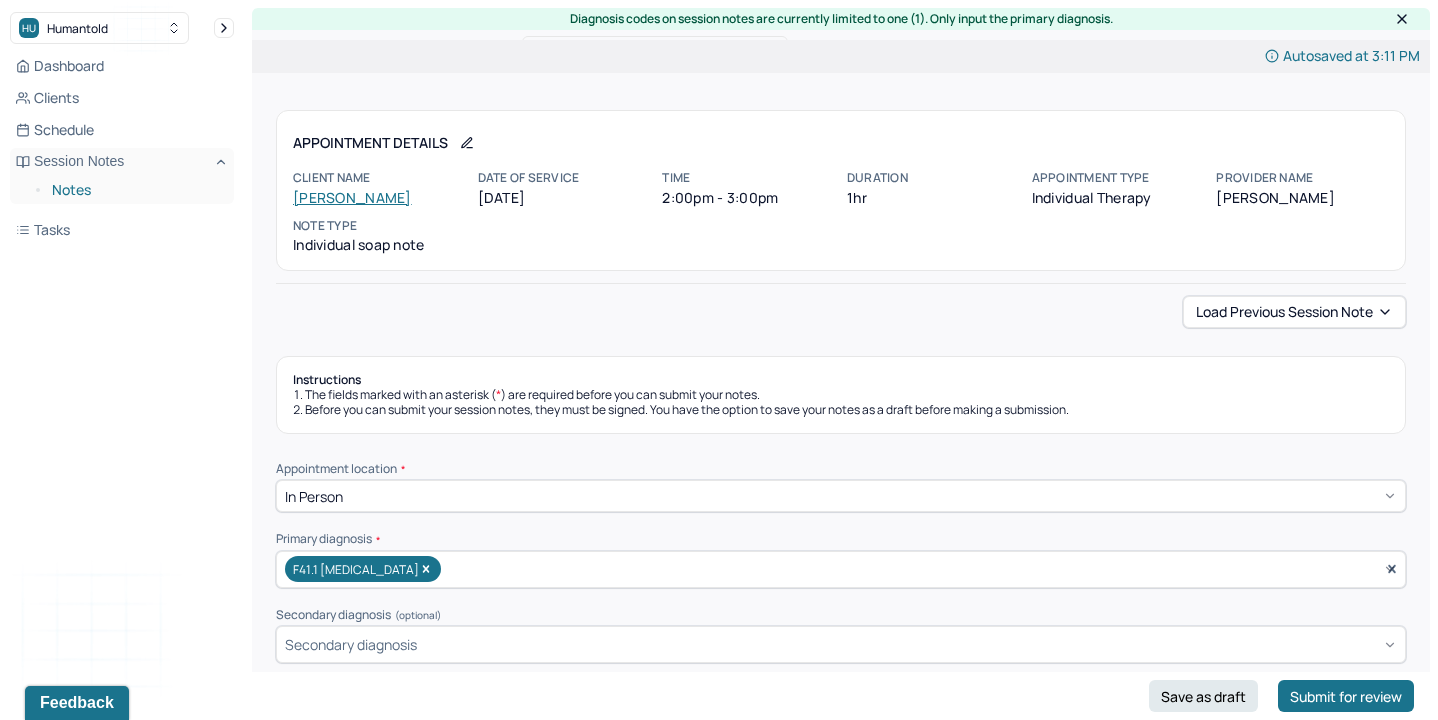 click on "Notes" at bounding box center [135, 190] 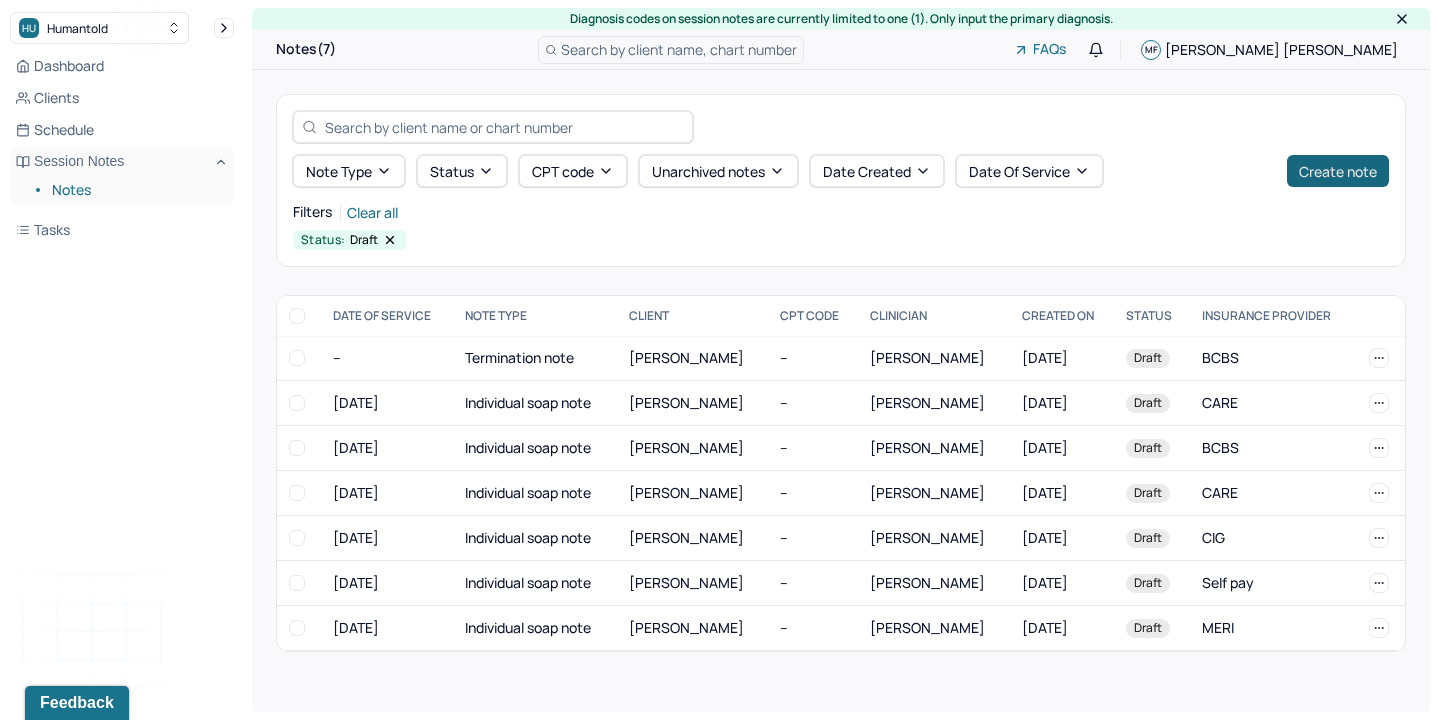 click on "Create note" at bounding box center (1338, 171) 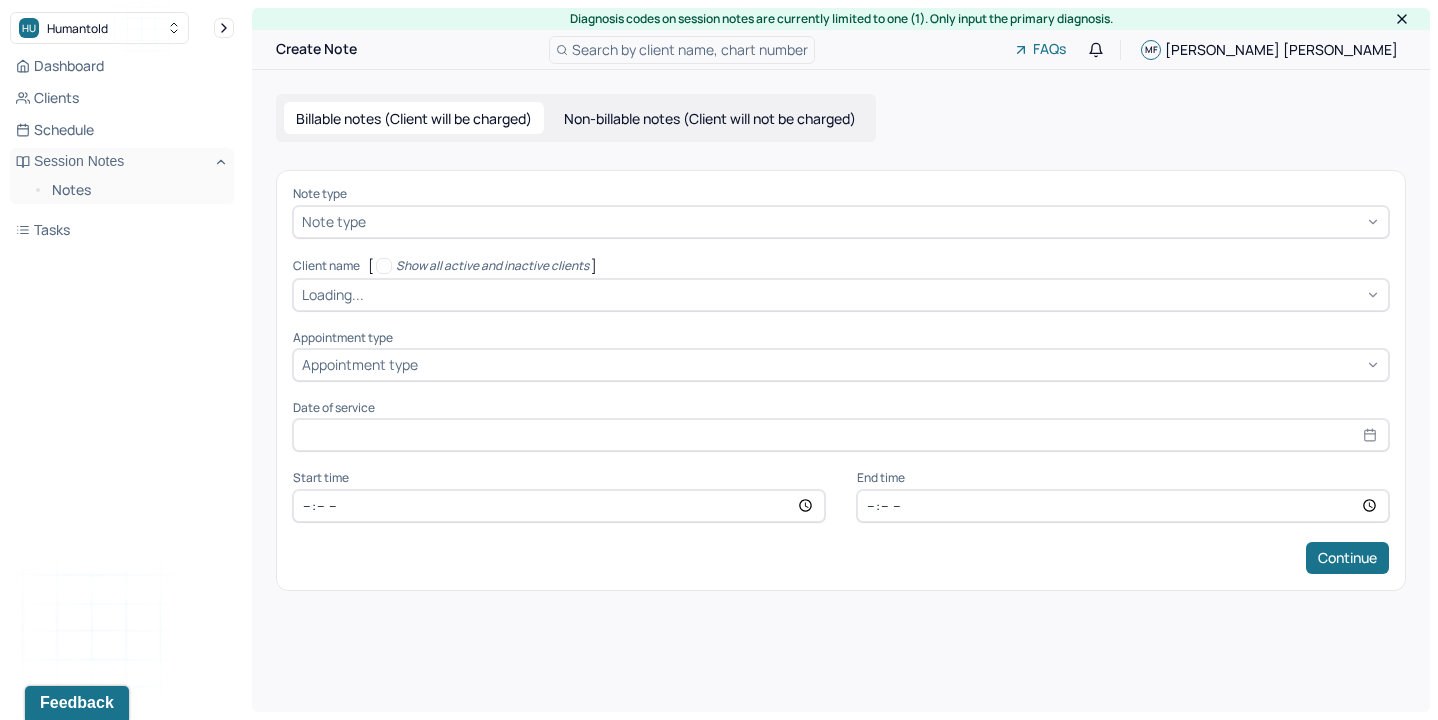 click on "Note type" at bounding box center (841, 194) 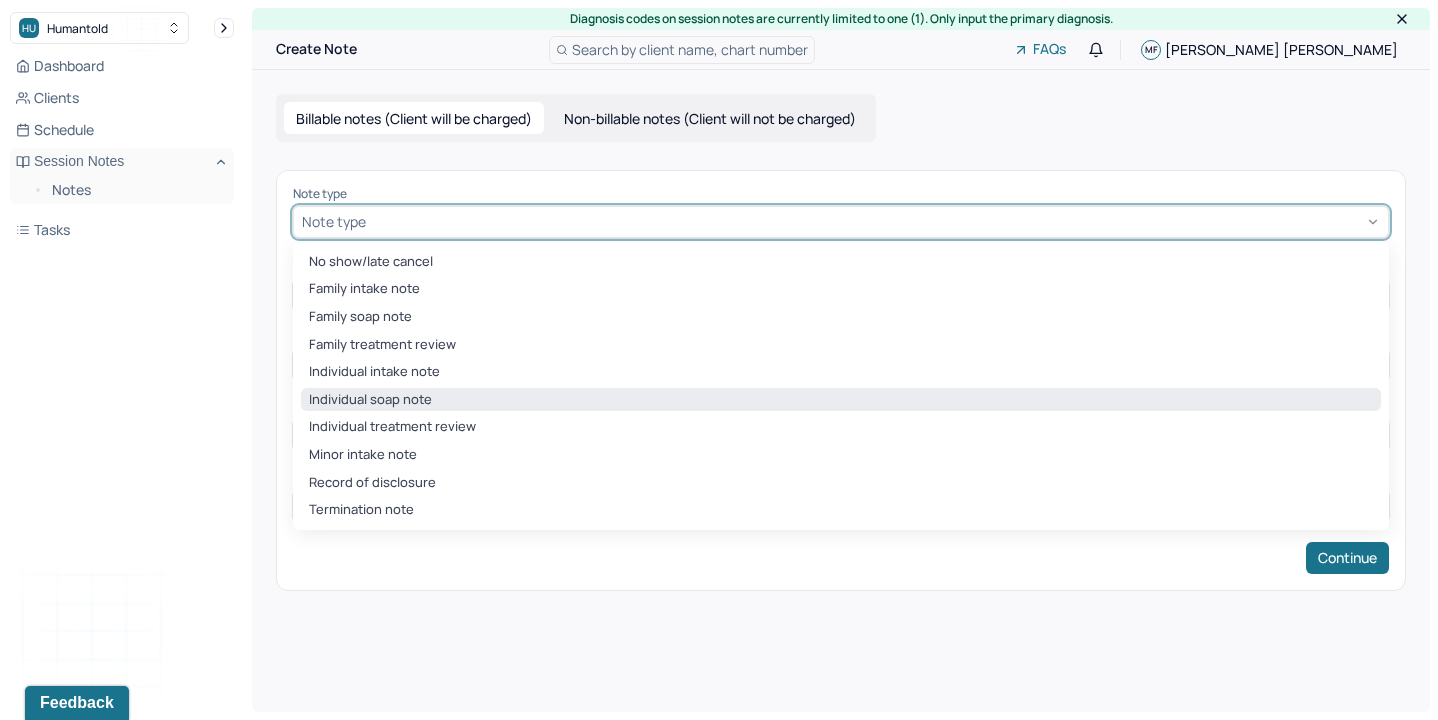 click on "Individual soap note" at bounding box center (841, 400) 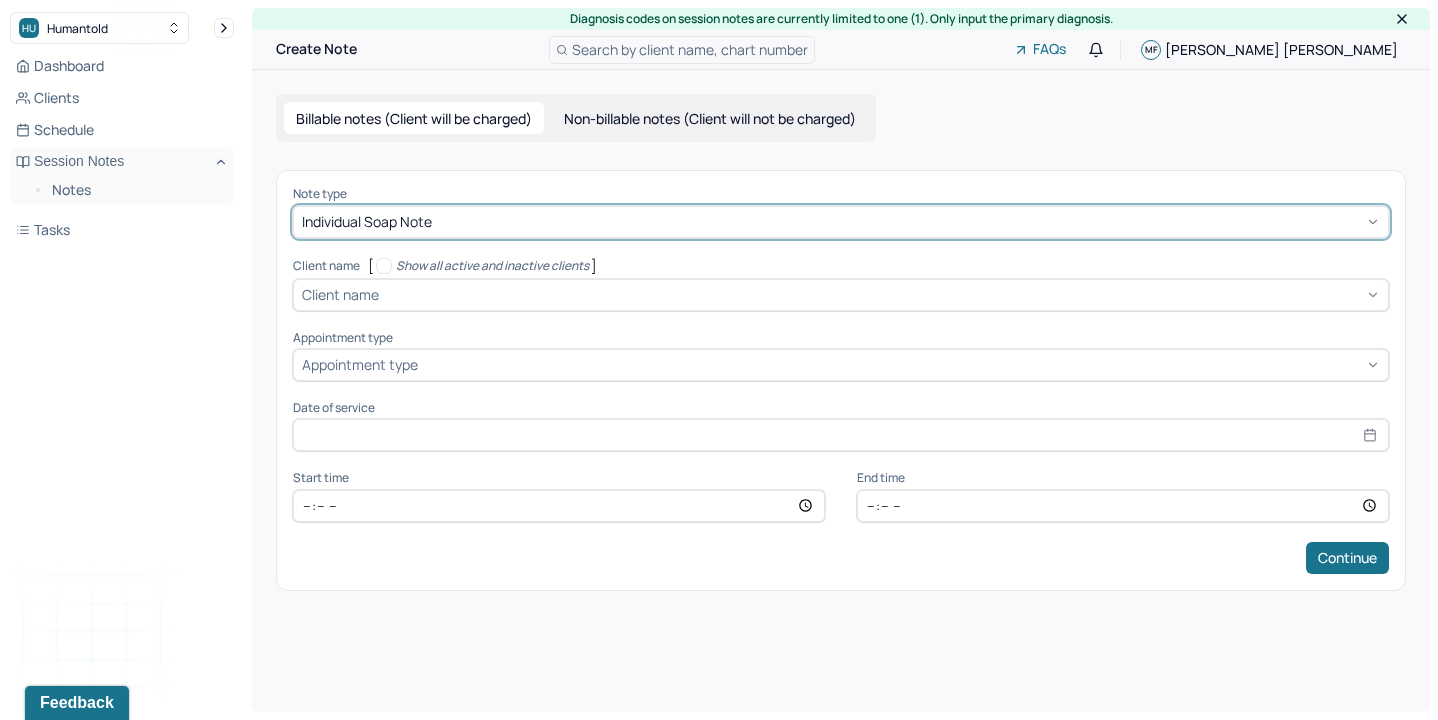click at bounding box center (881, 294) 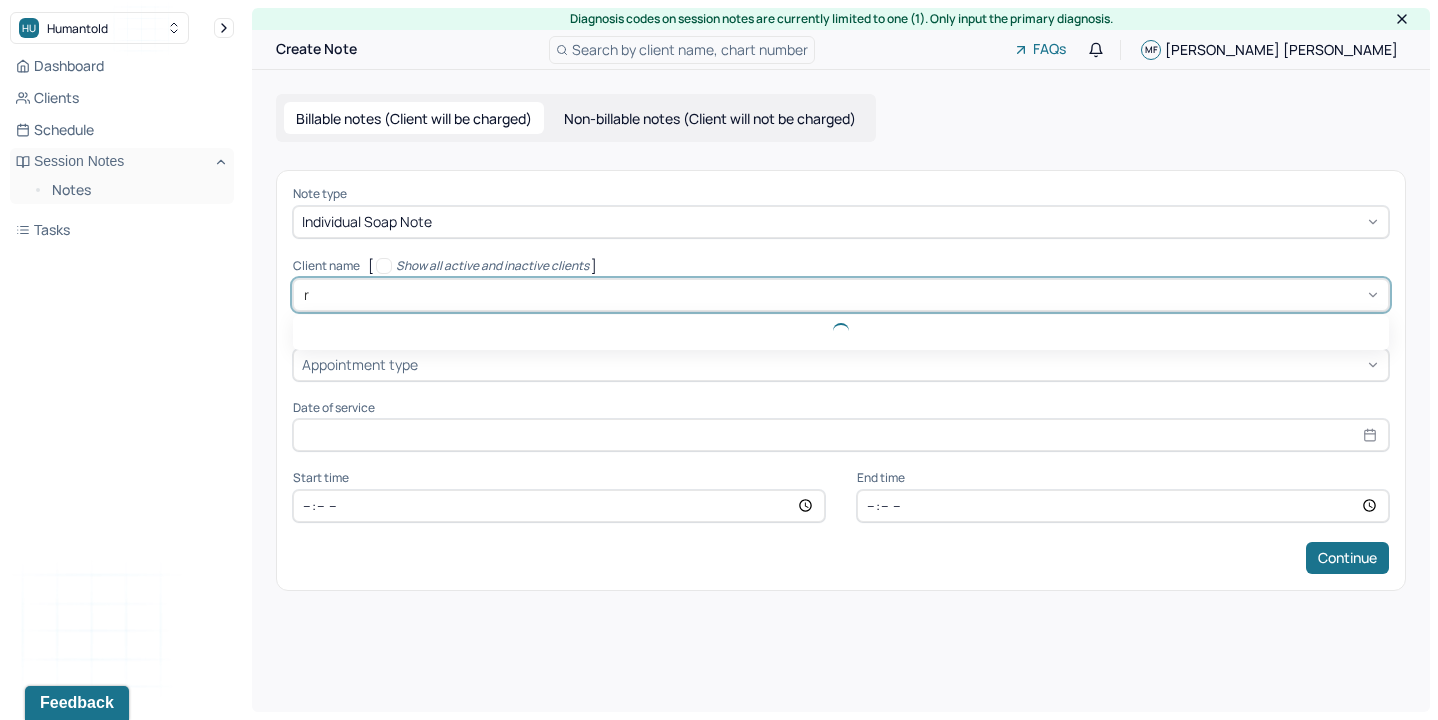type on "ra" 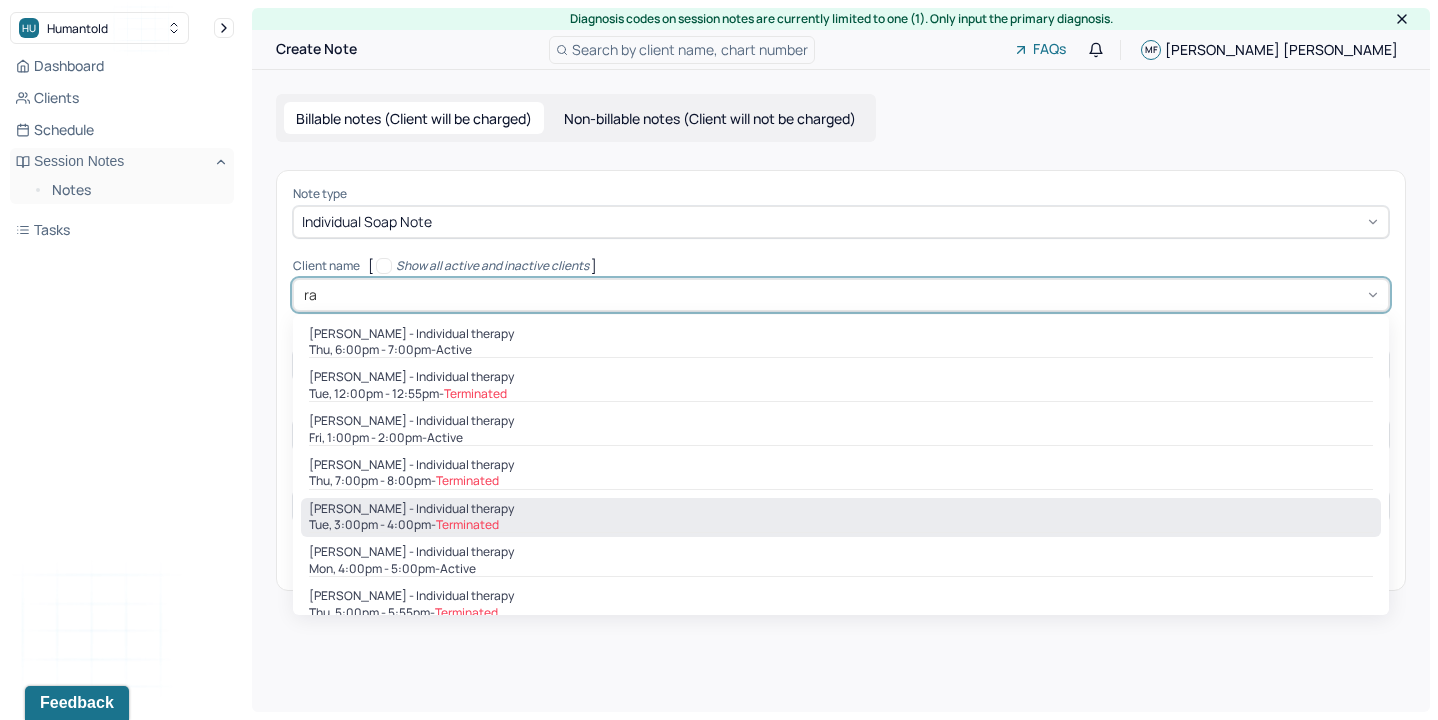 scroll, scrollTop: 150, scrollLeft: 0, axis: vertical 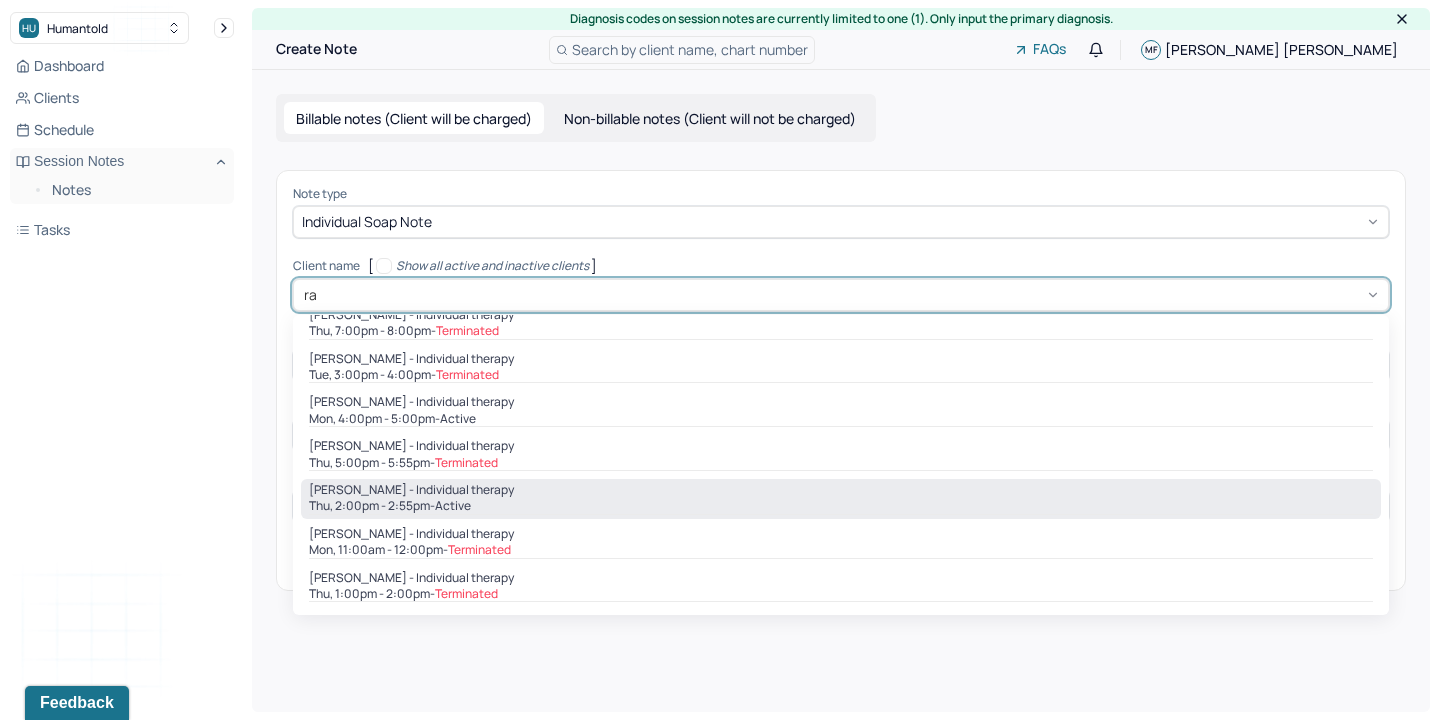 click on "[PERSON_NAME] - Individual therapy" at bounding box center [411, 490] 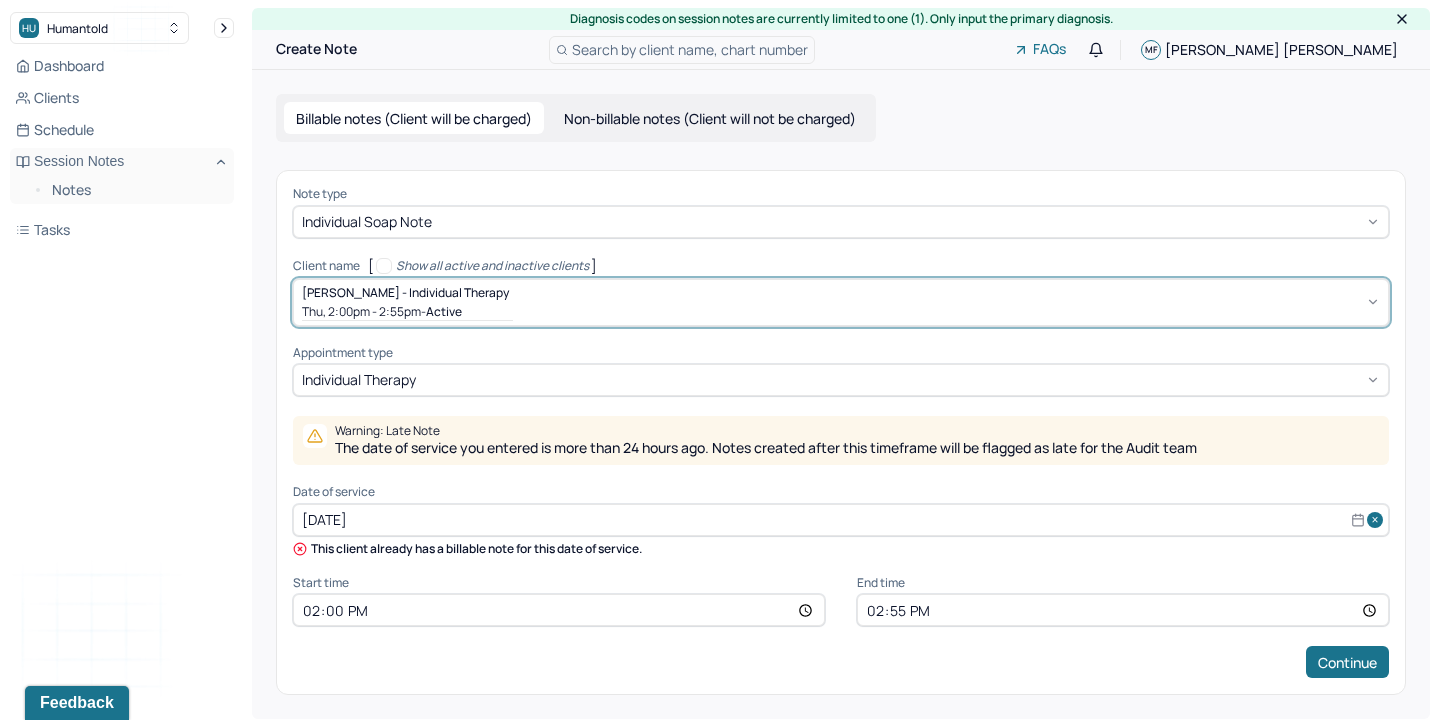 select on "5" 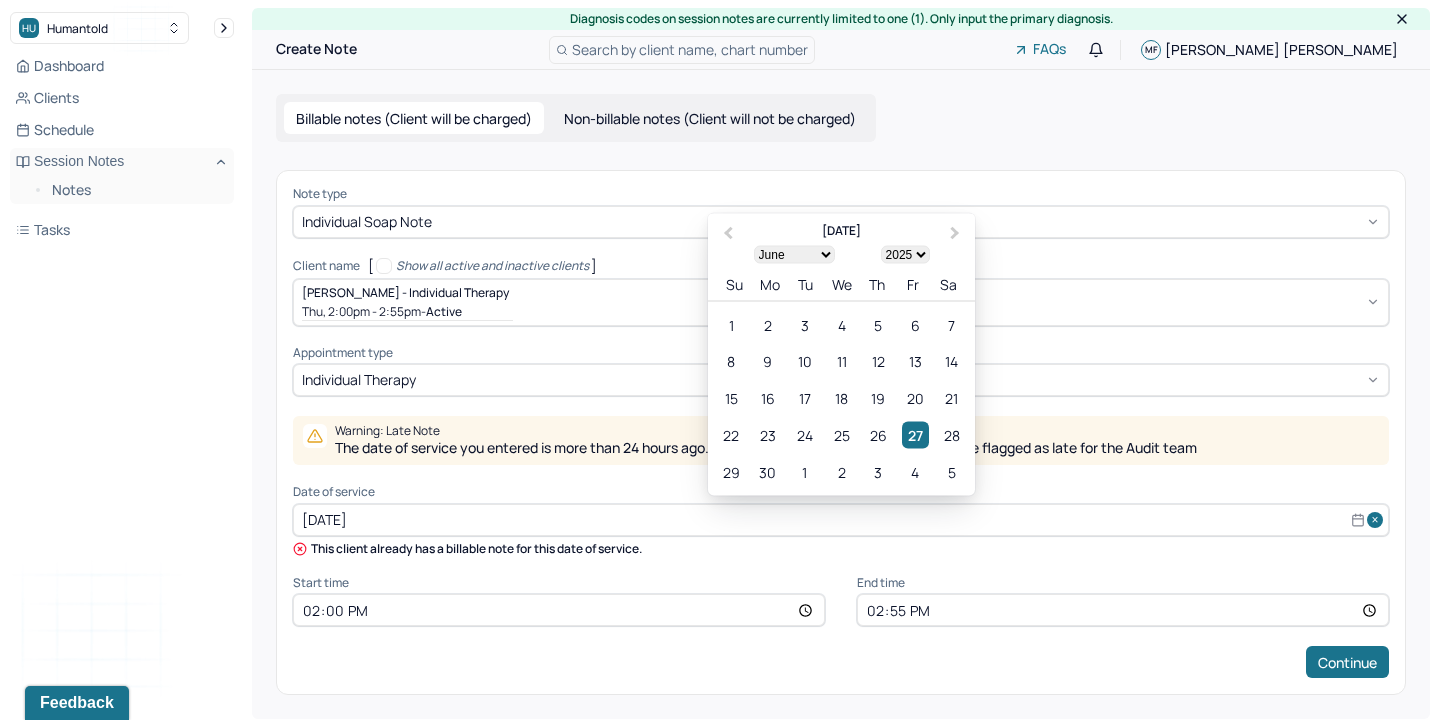 click on "[DATE]" at bounding box center [841, 520] 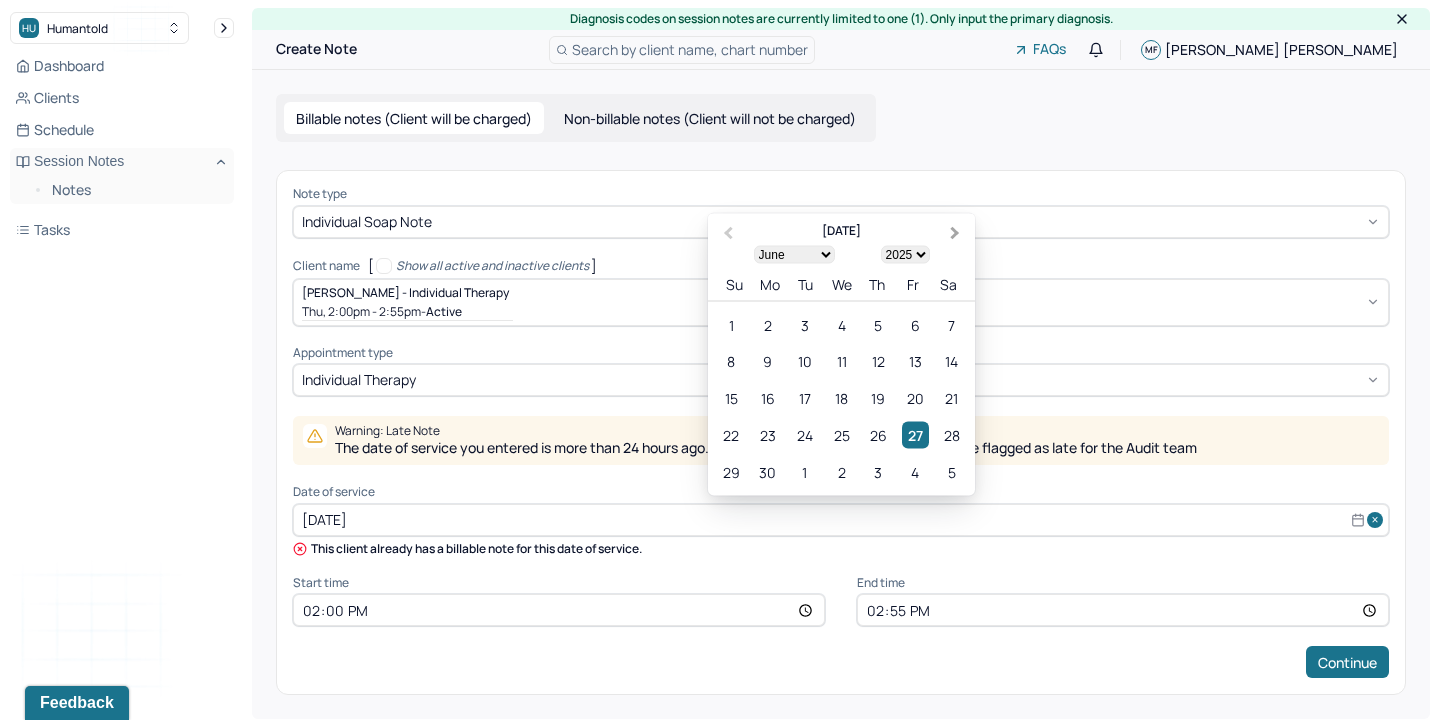 click on "Next Month" at bounding box center [955, 233] 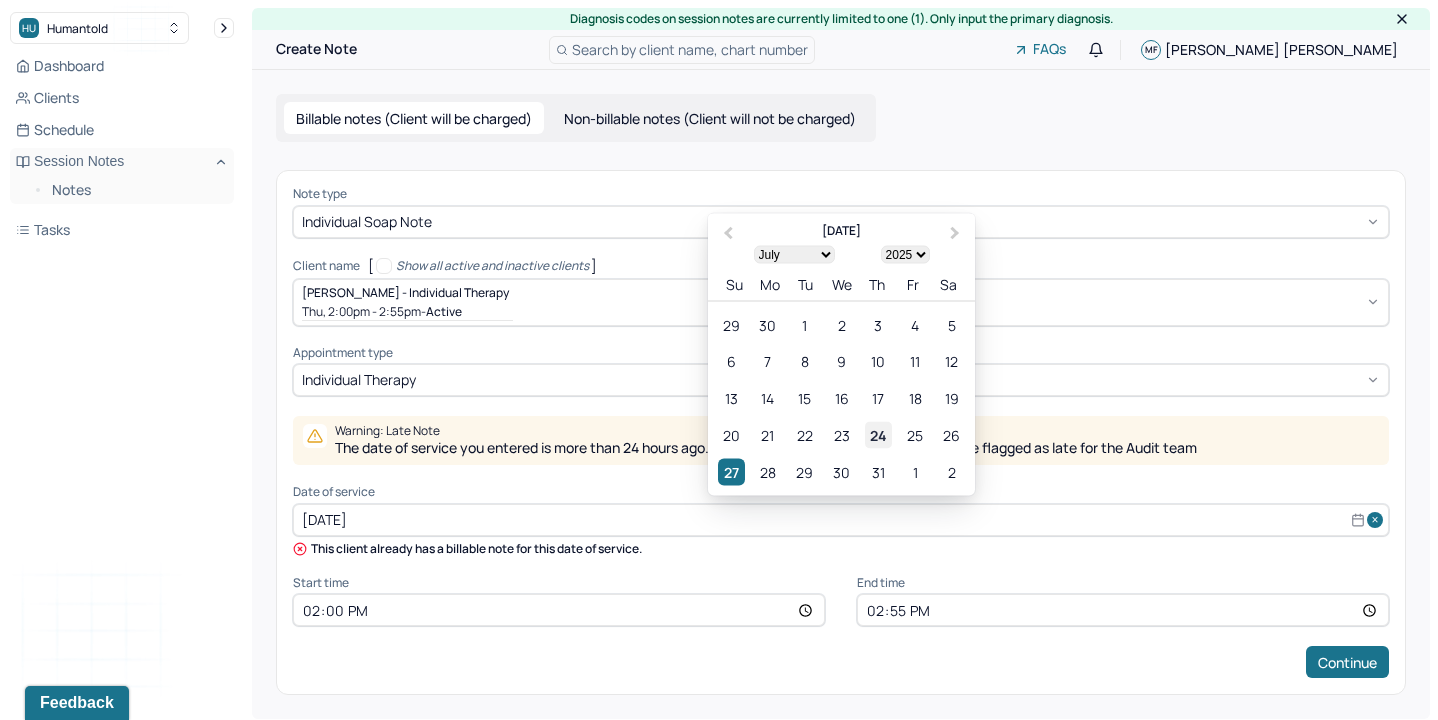click on "24" at bounding box center [878, 434] 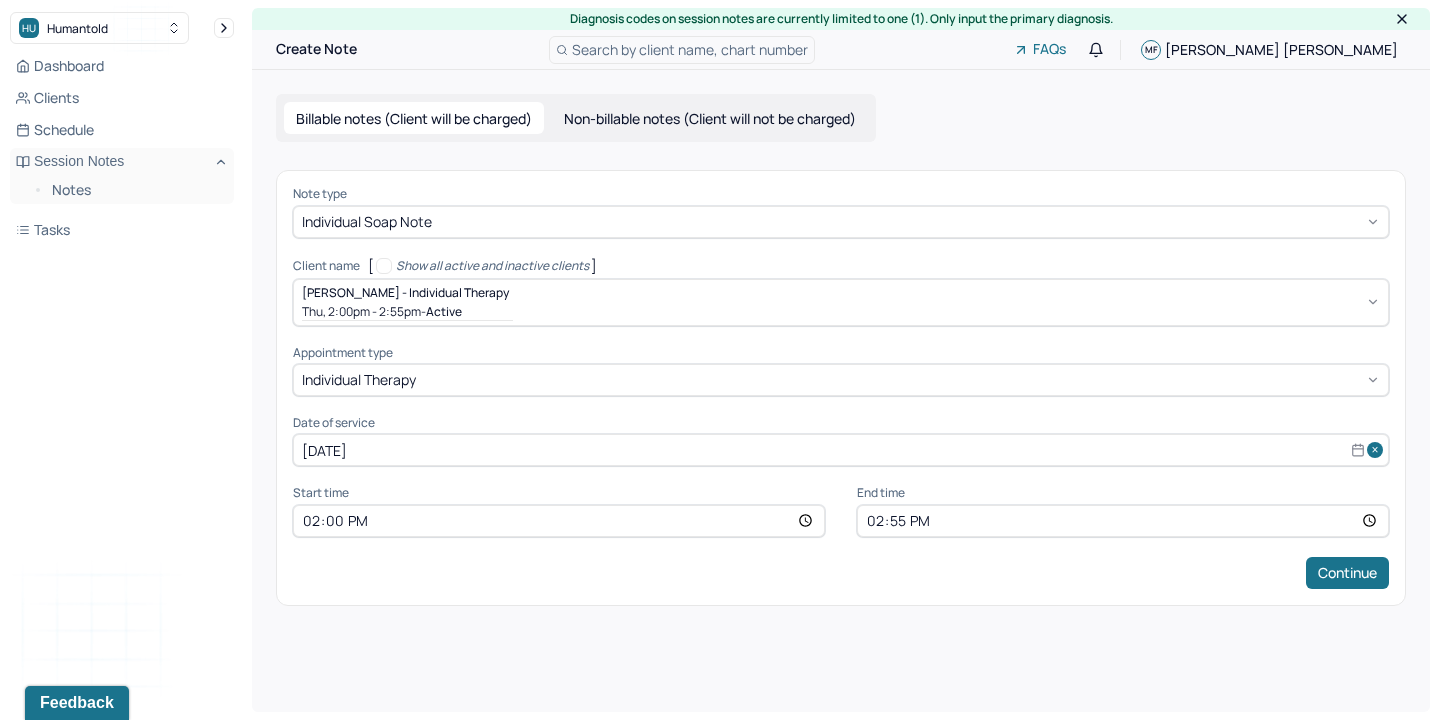 click on "14:00" at bounding box center [559, 521] 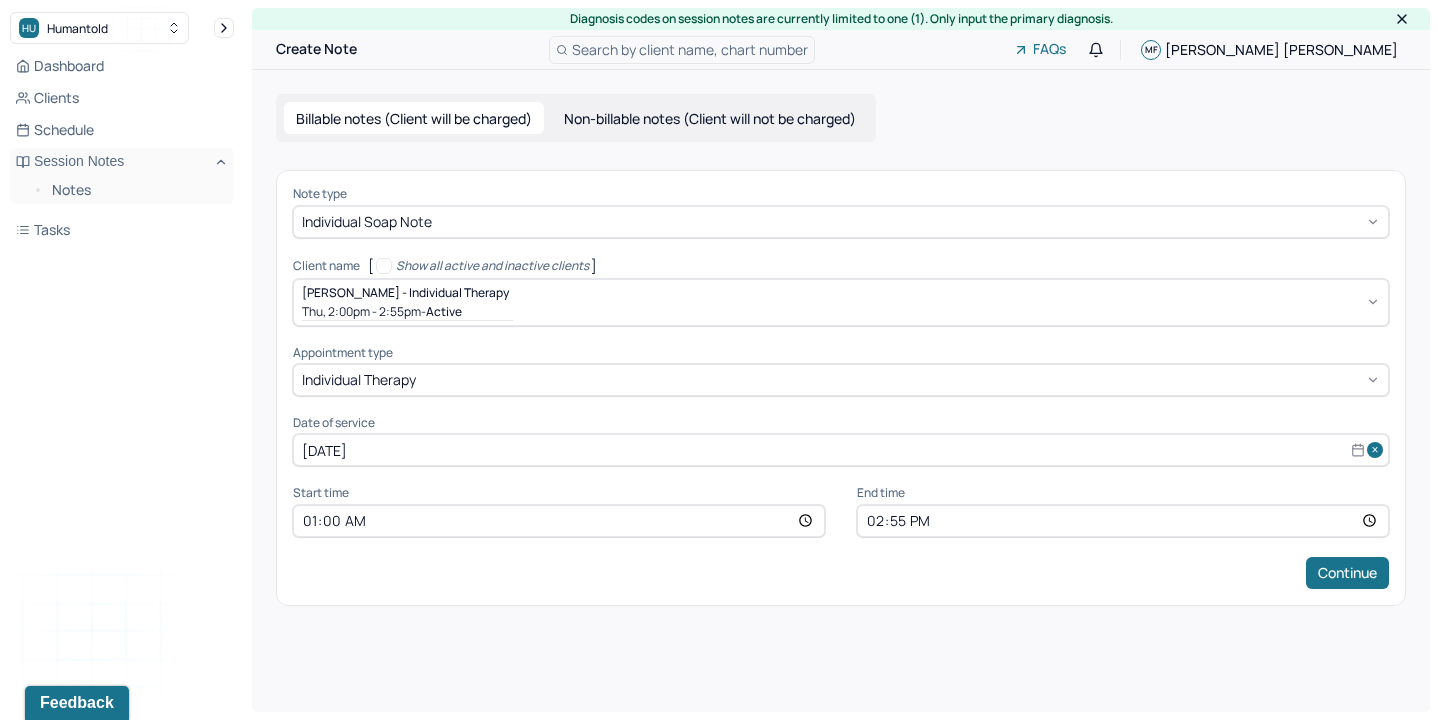 type on "16:00" 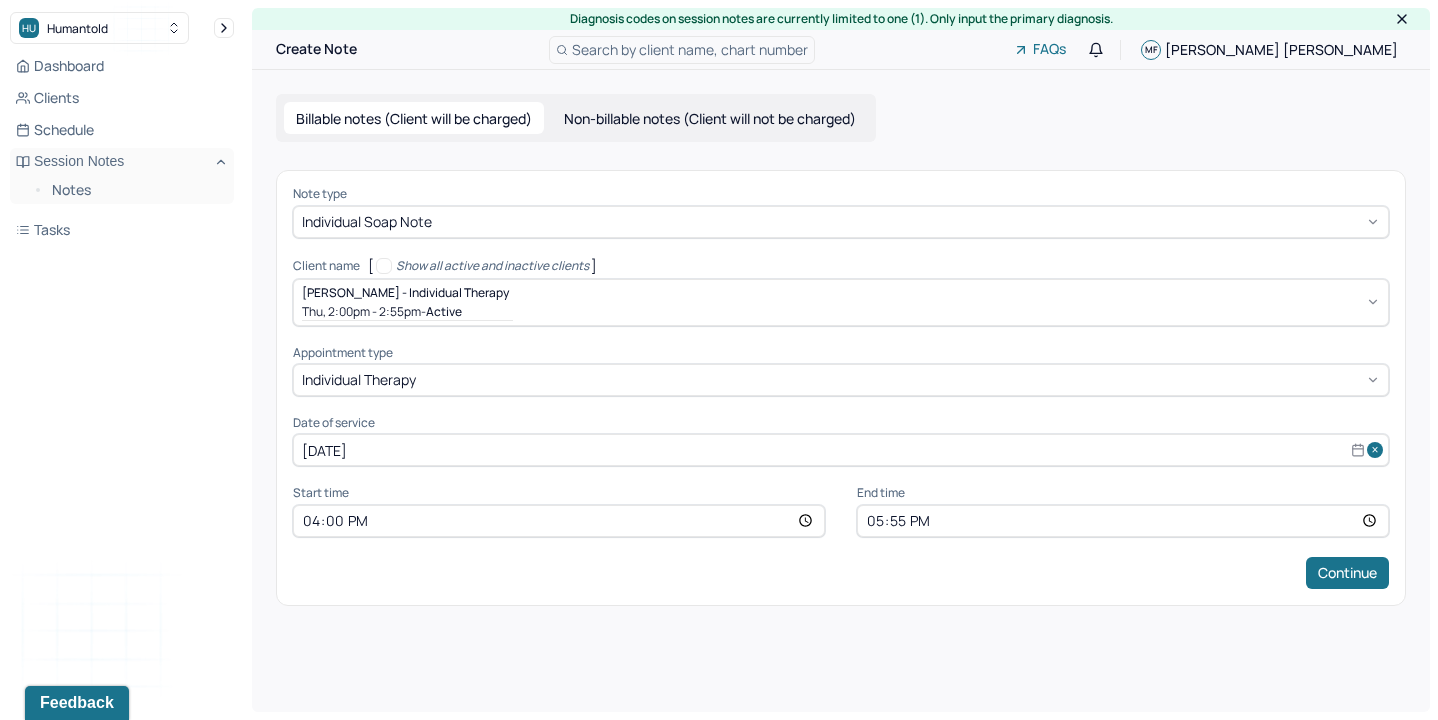 type on "17:00" 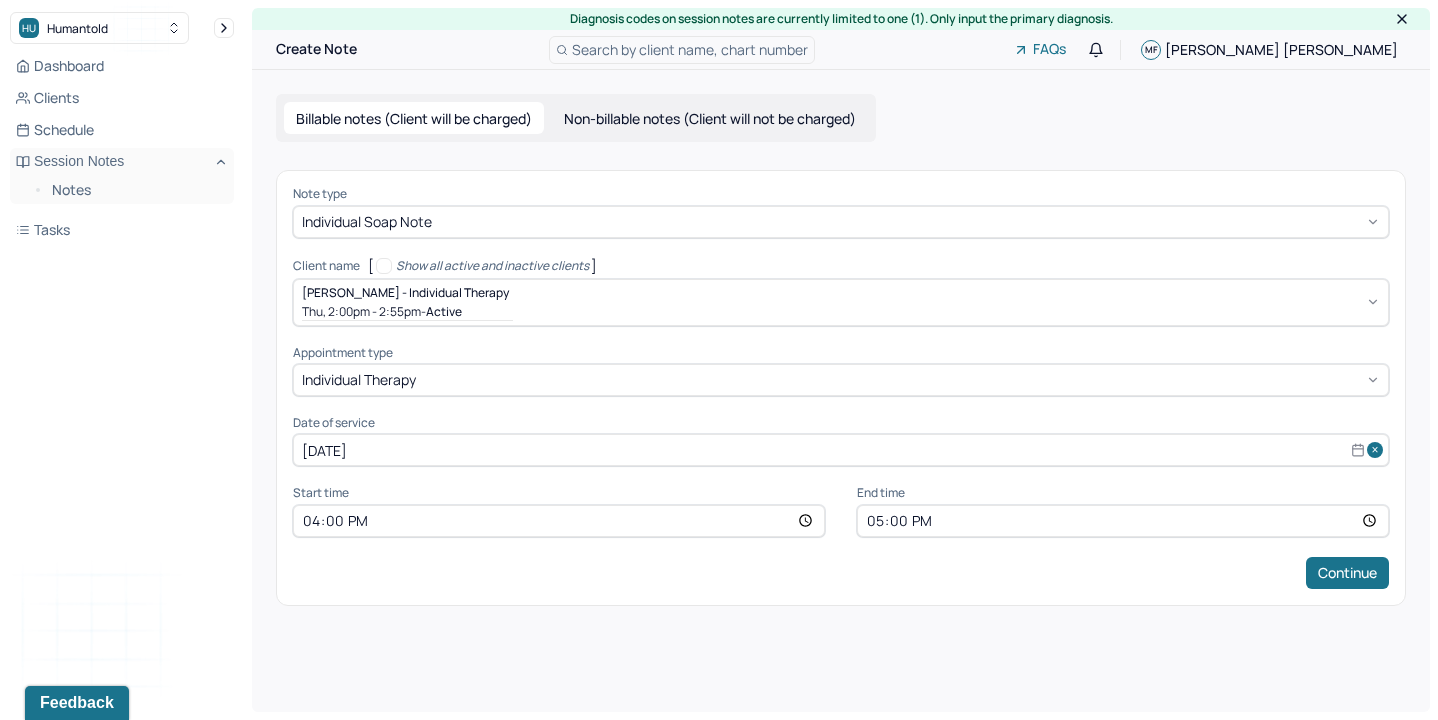 click on "Continue" at bounding box center [1347, 573] 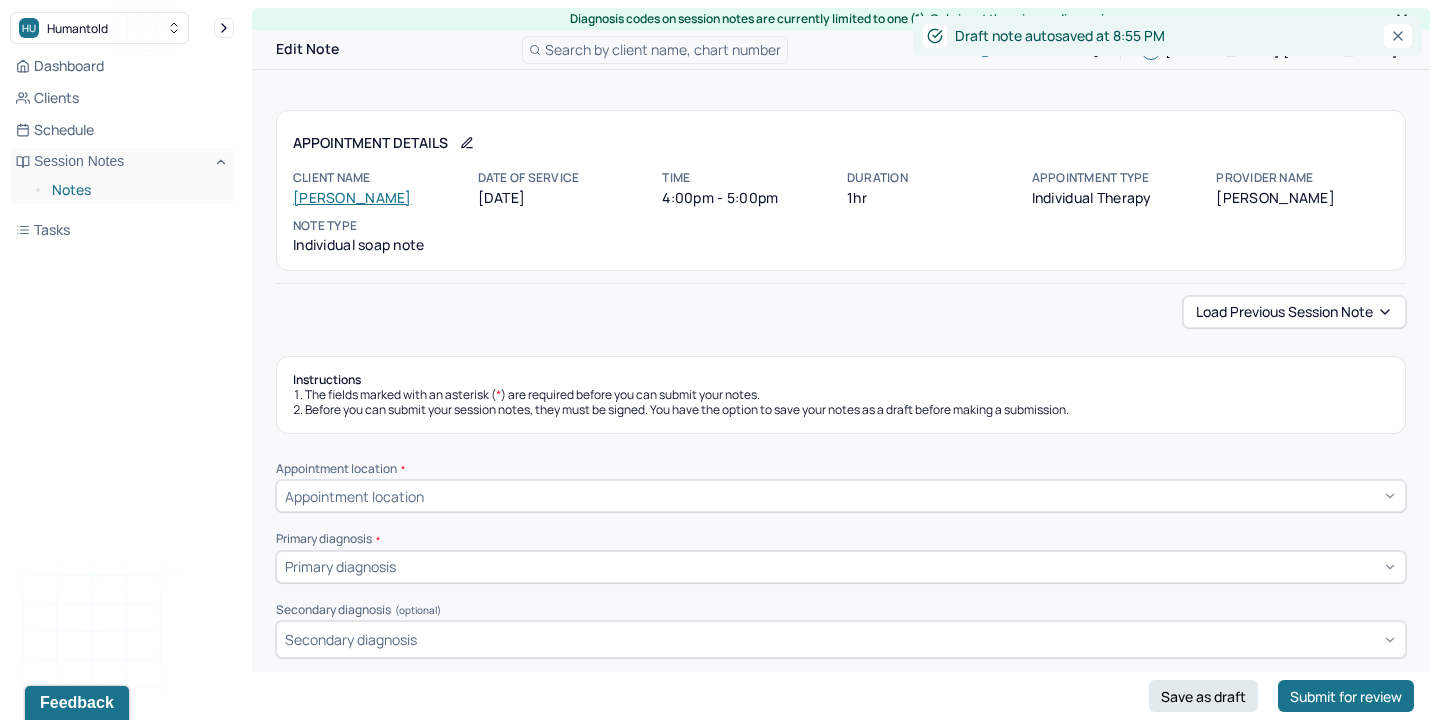 click on "Notes" at bounding box center (135, 190) 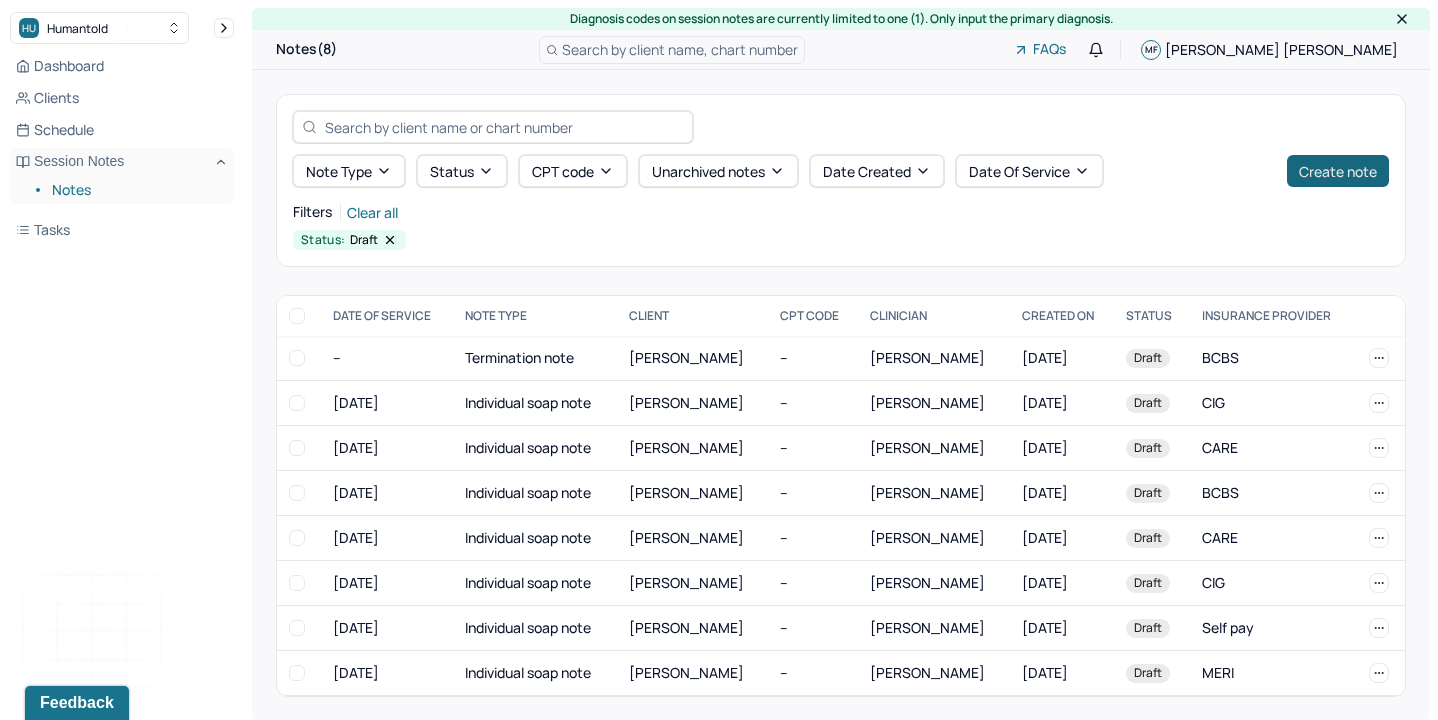 click on "Create note" at bounding box center [1338, 171] 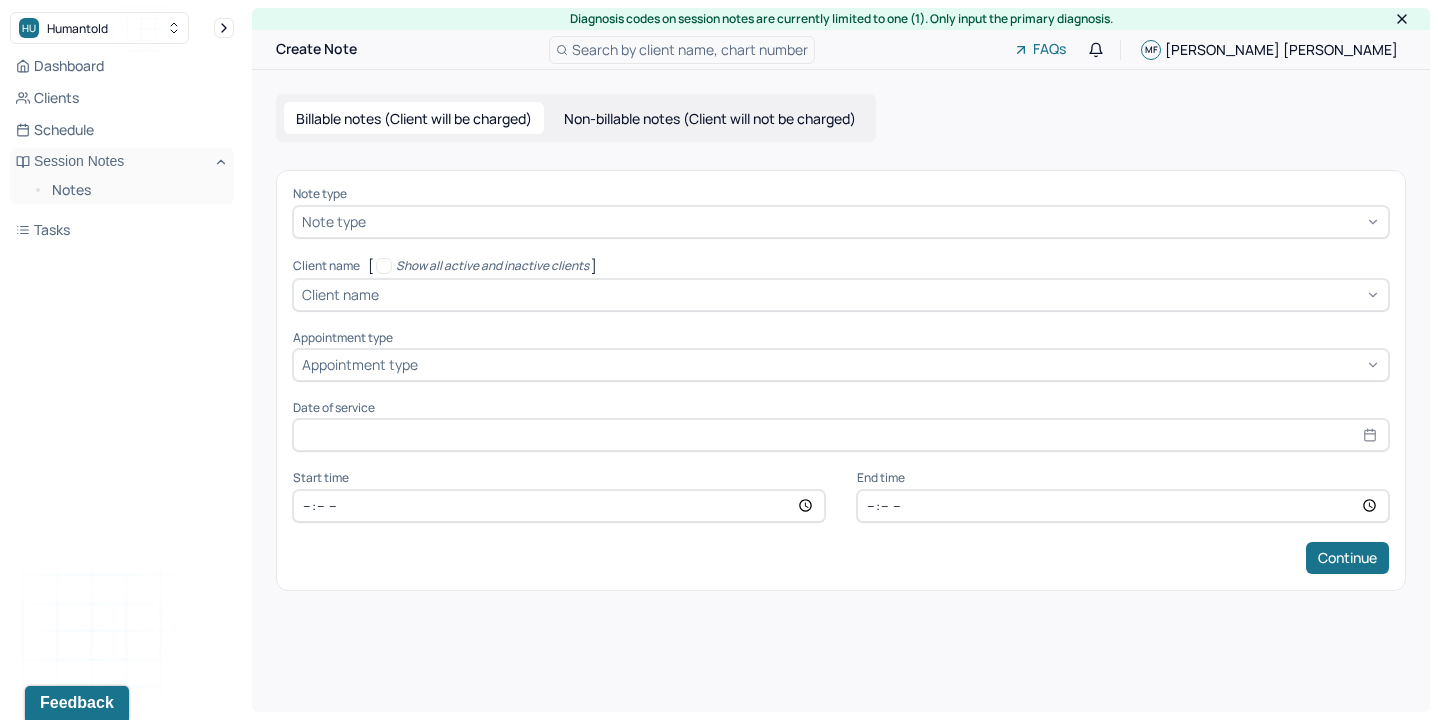 click at bounding box center [875, 221] 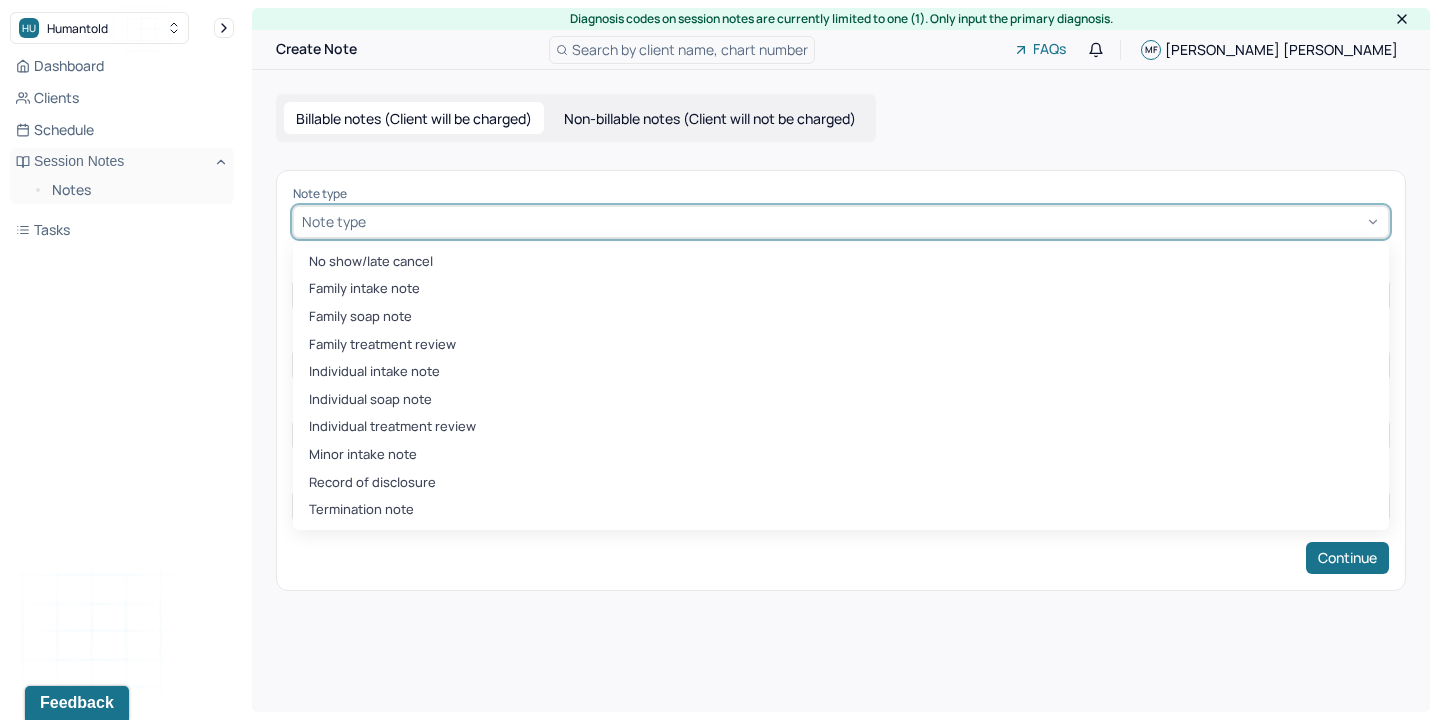 click on "Individual soap note" at bounding box center (841, 400) 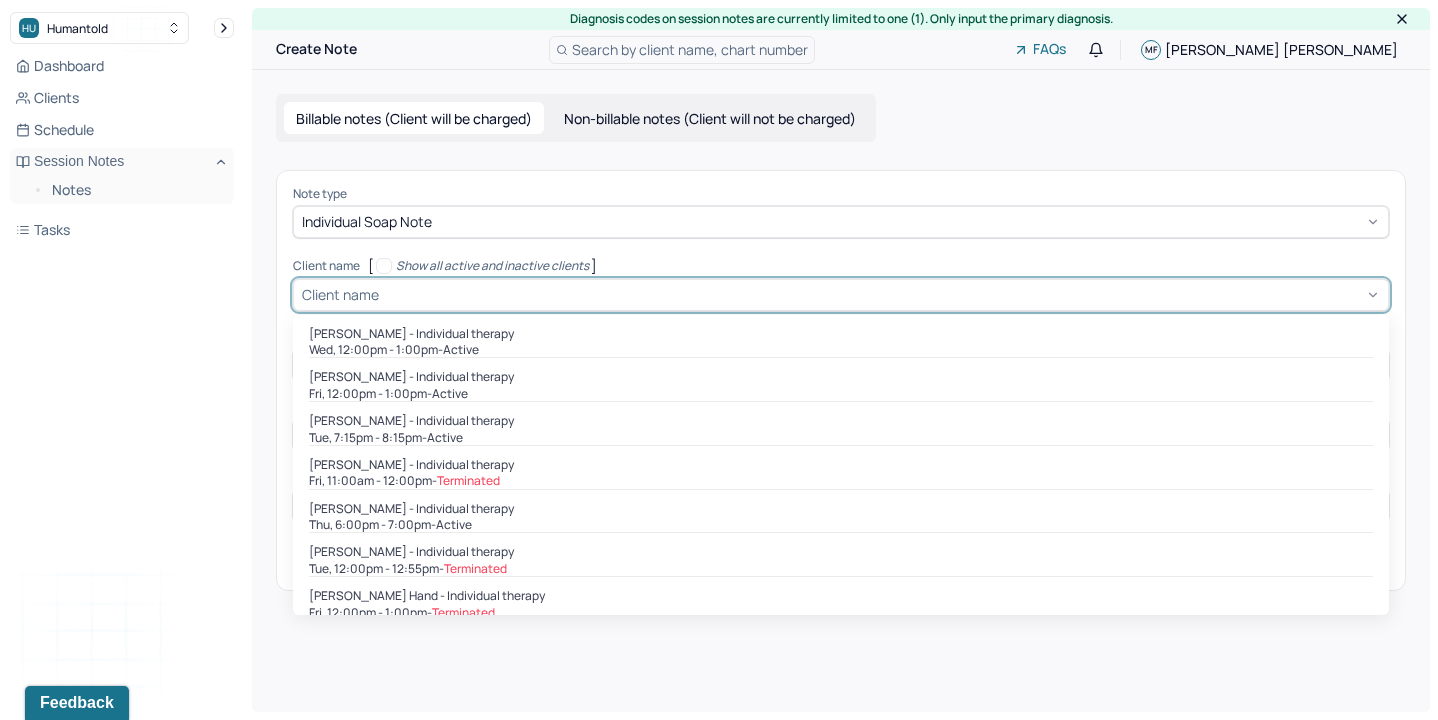 click at bounding box center [881, 294] 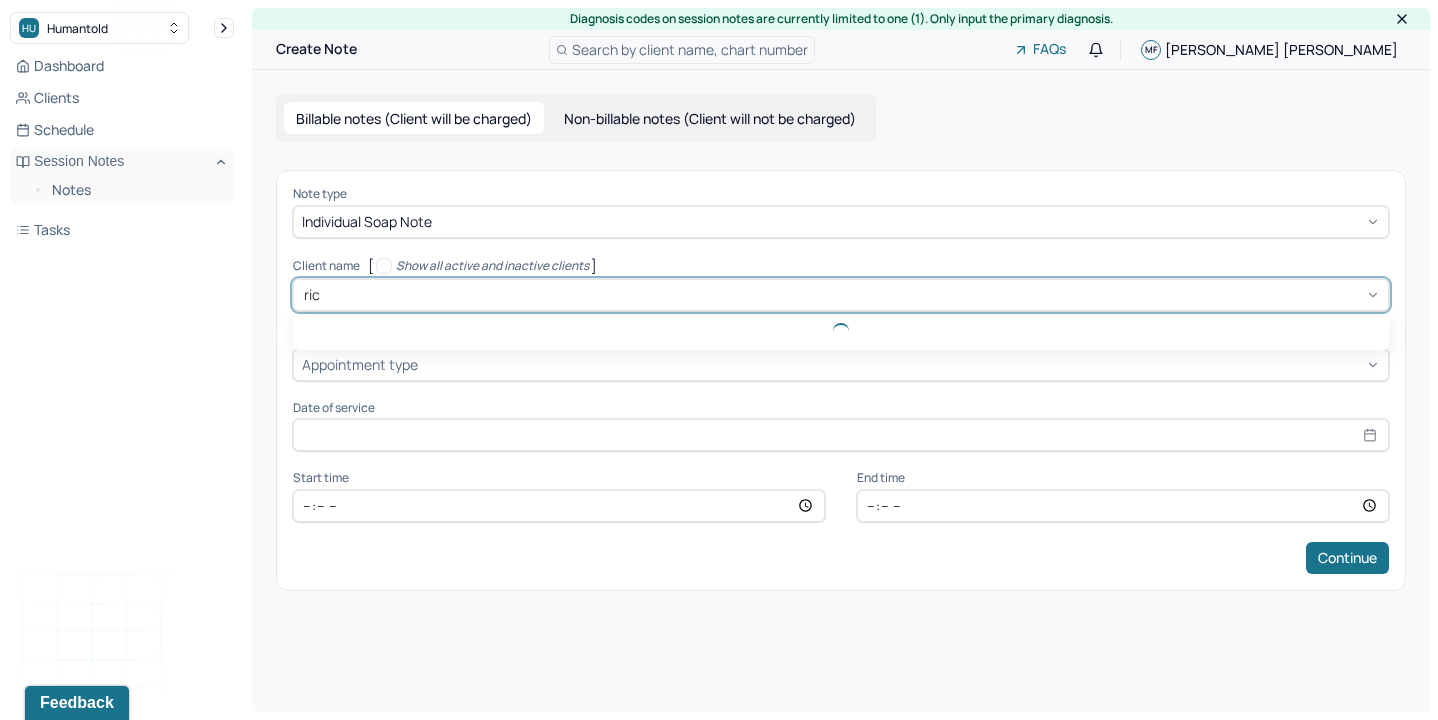 type on "rich" 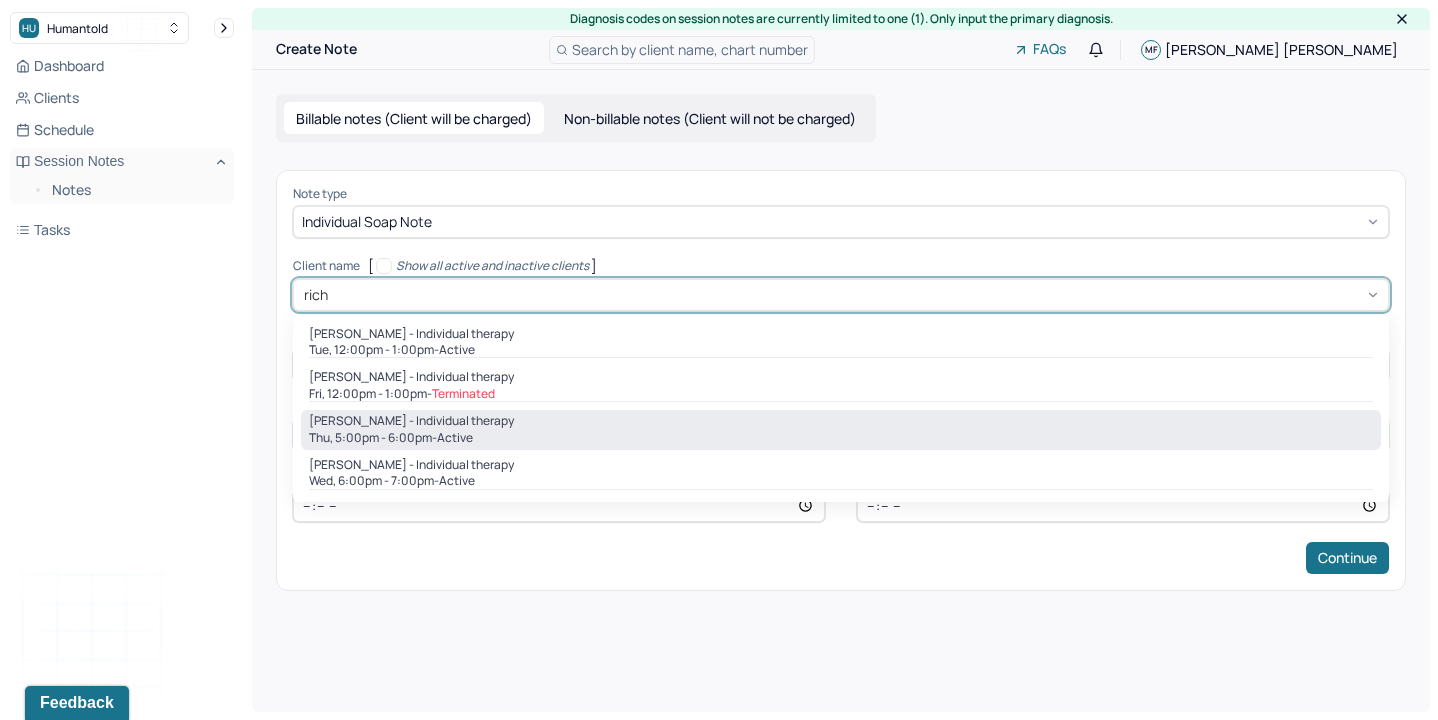 click on "Thu, 5:00pm - 6:00pm  -  active" at bounding box center [841, 438] 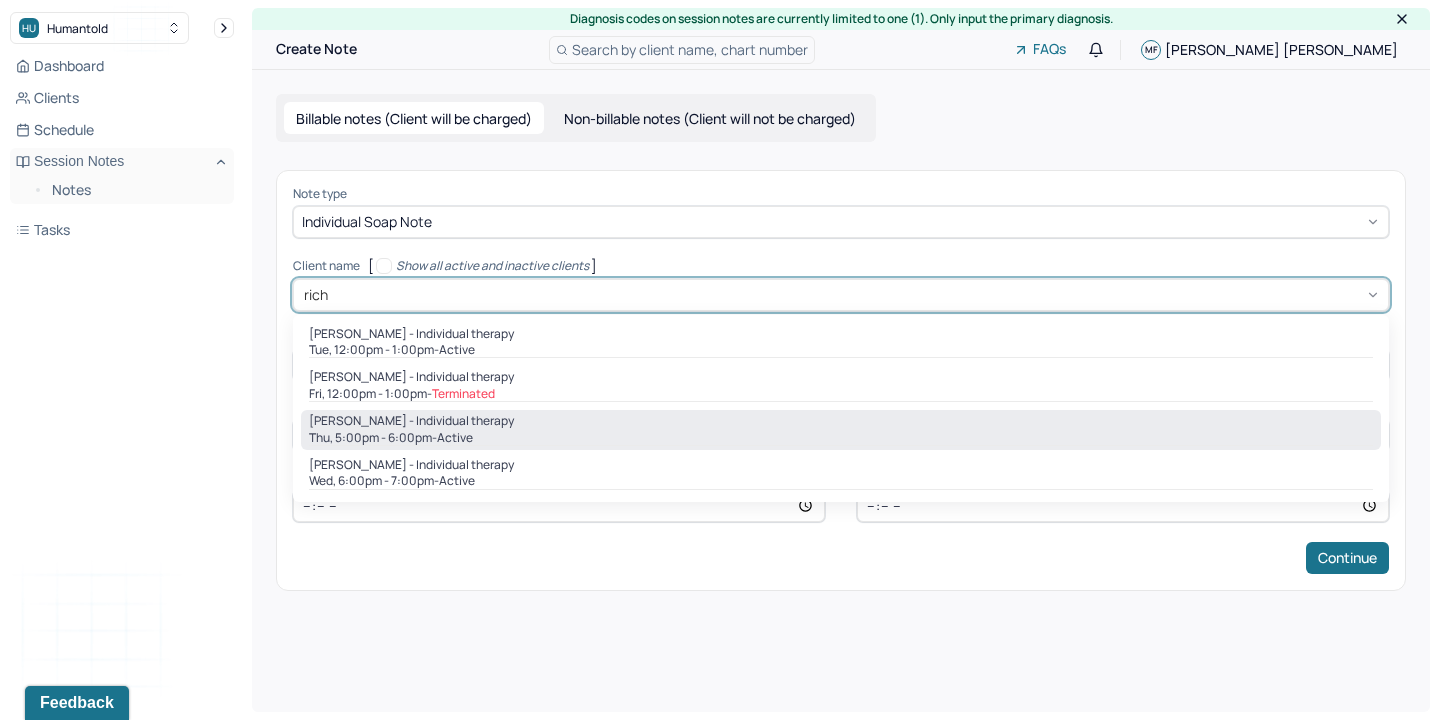 type 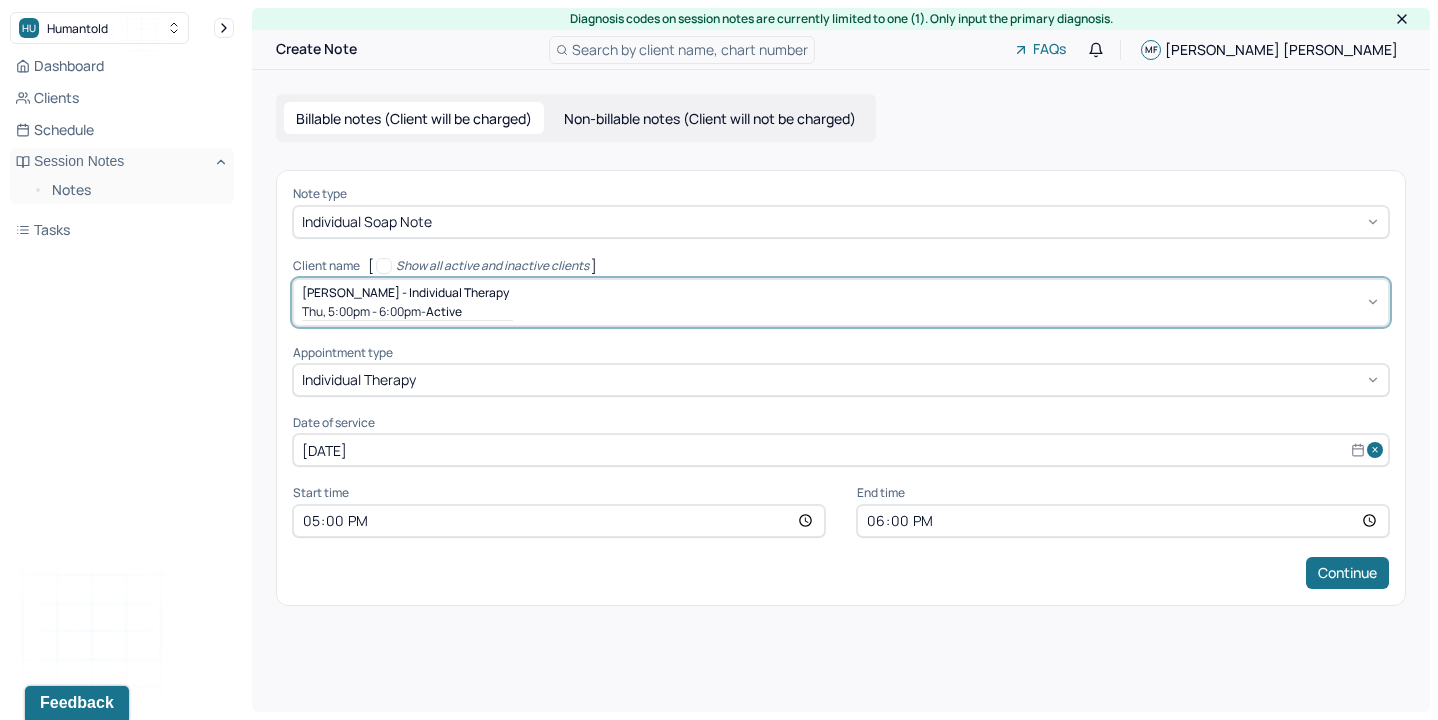select on "6" 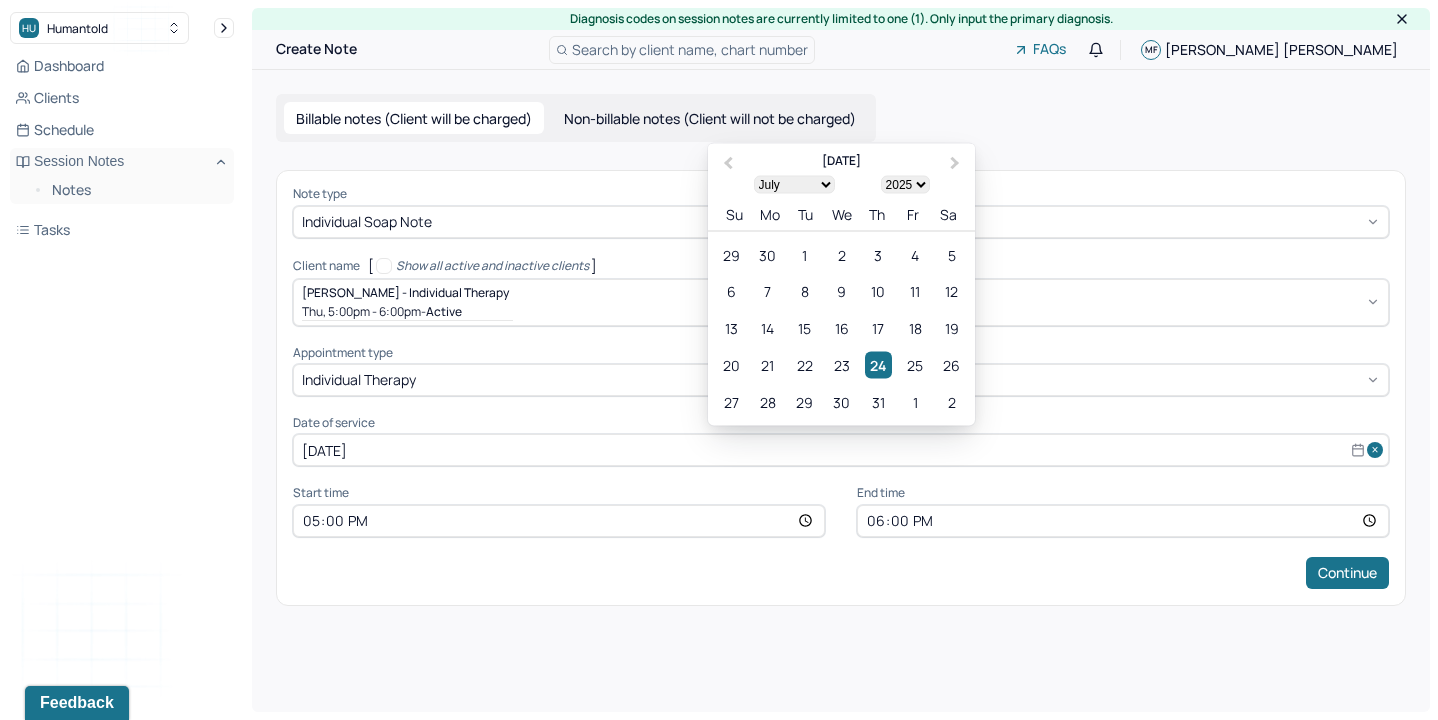 click on "[DATE]" at bounding box center [841, 450] 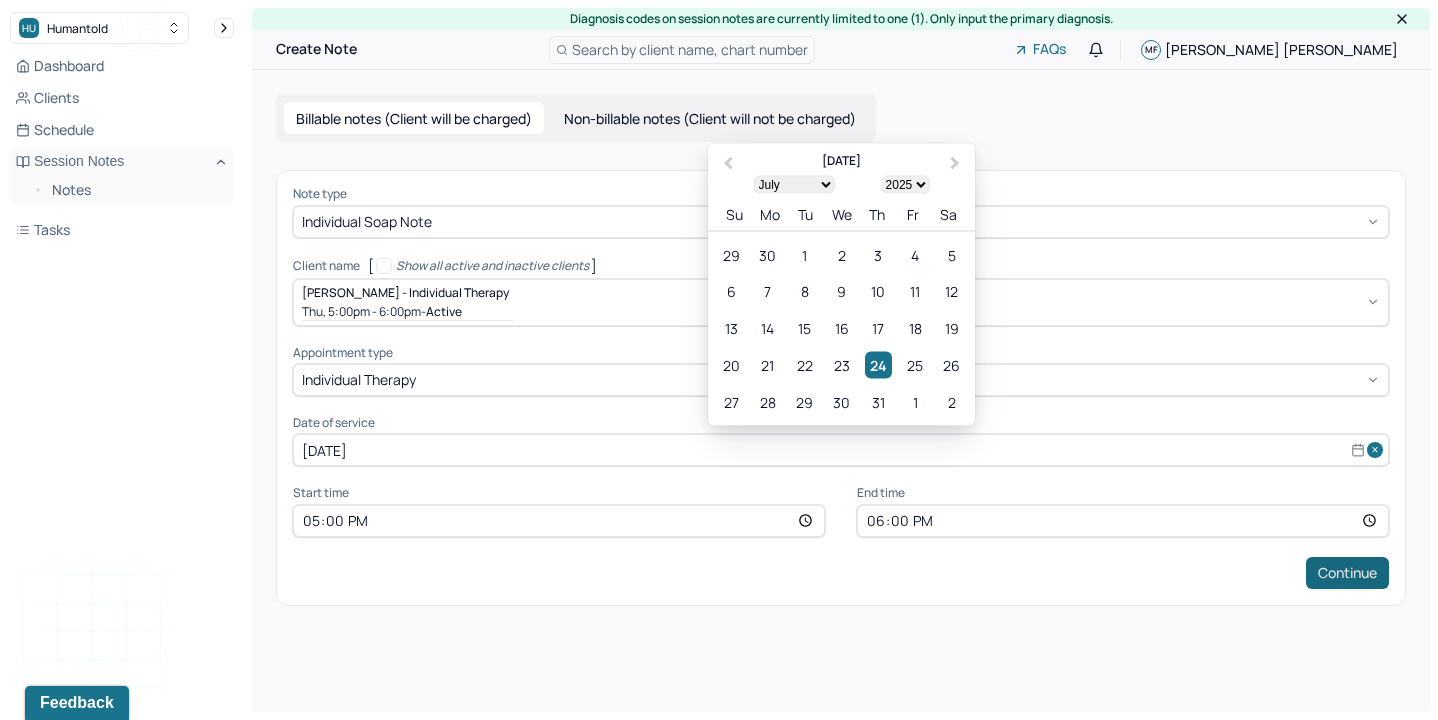 click on "Continue" at bounding box center (1347, 573) 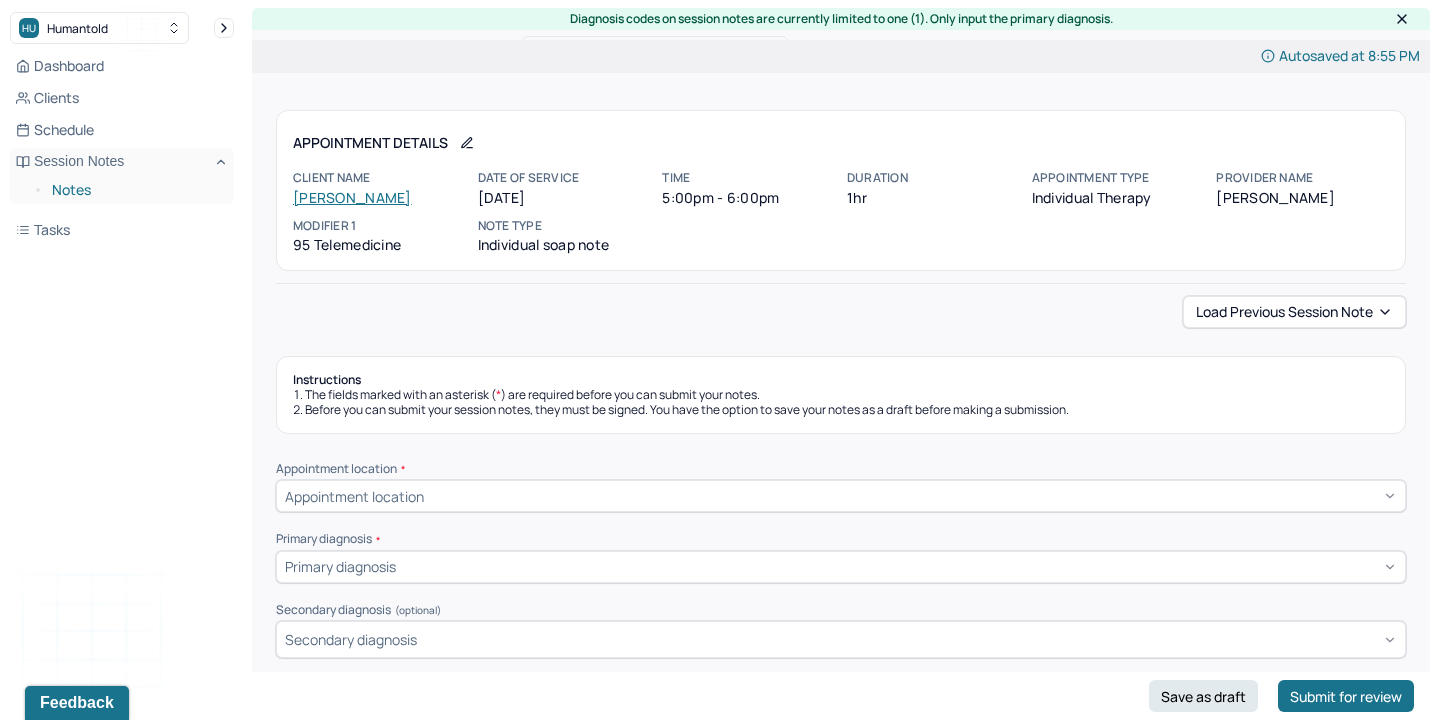 click on "Notes" at bounding box center [135, 190] 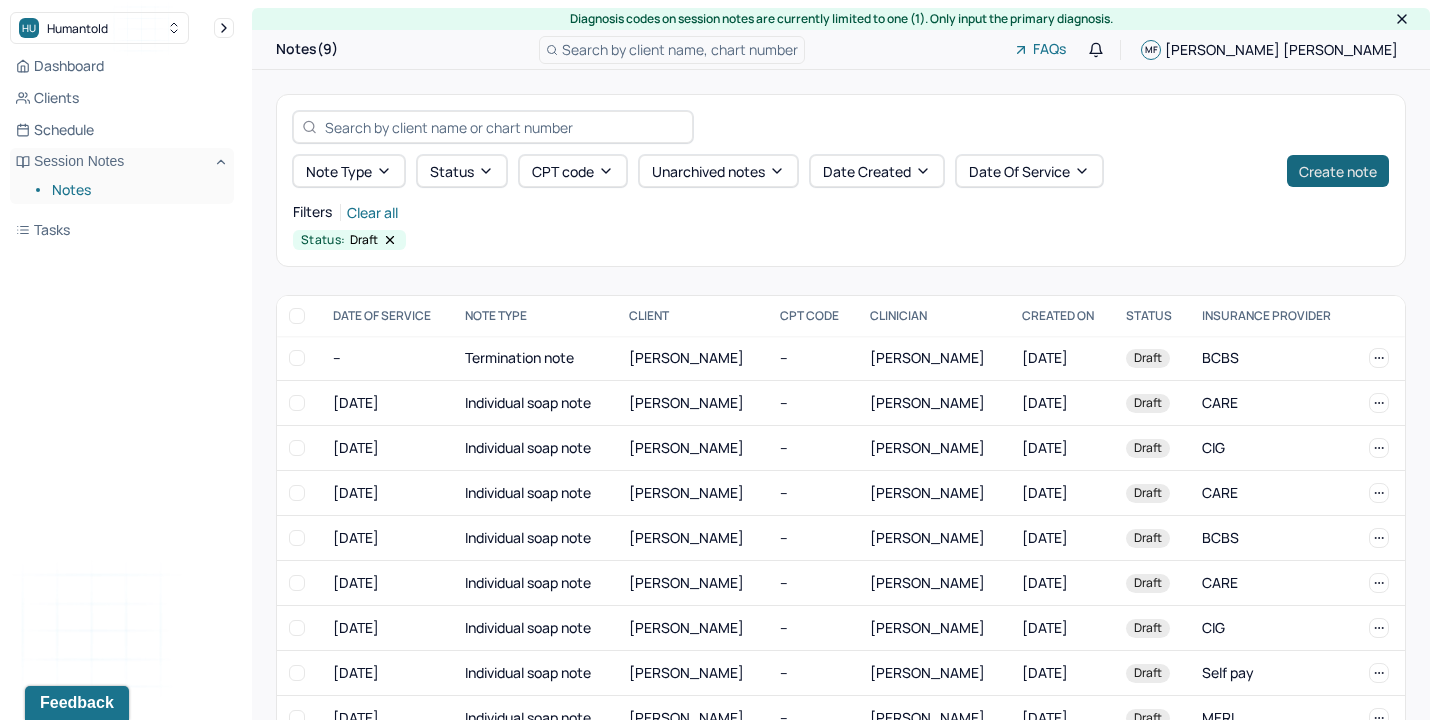 click on "Create note" at bounding box center (1338, 171) 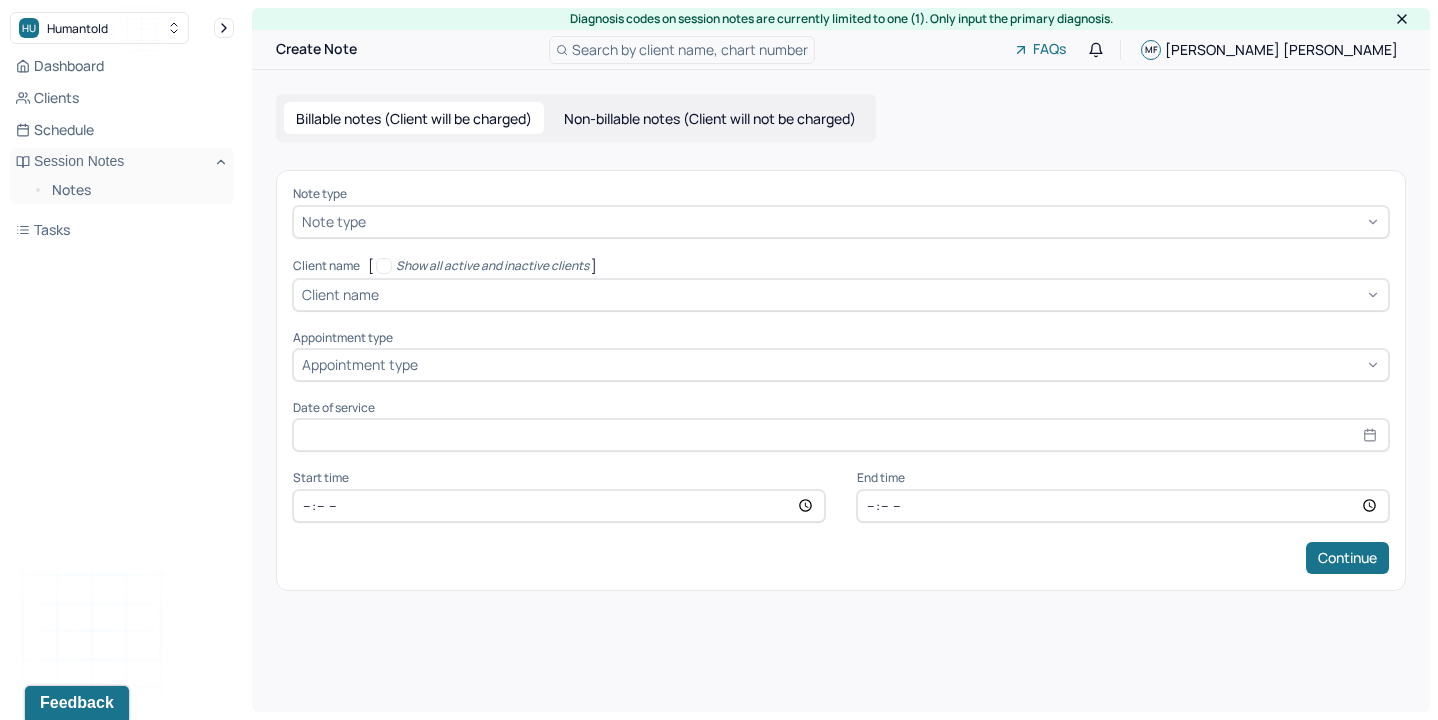 click at bounding box center (875, 221) 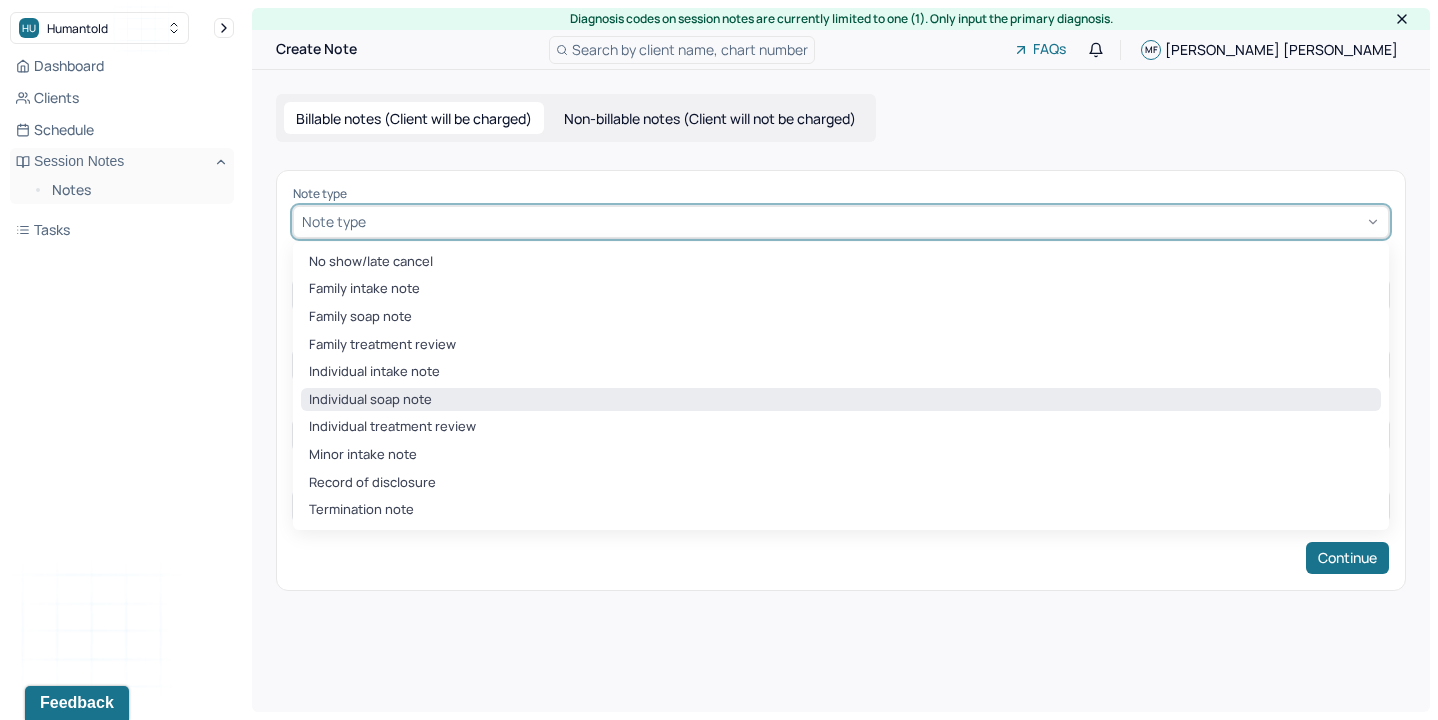 click on "Individual soap note" at bounding box center (841, 400) 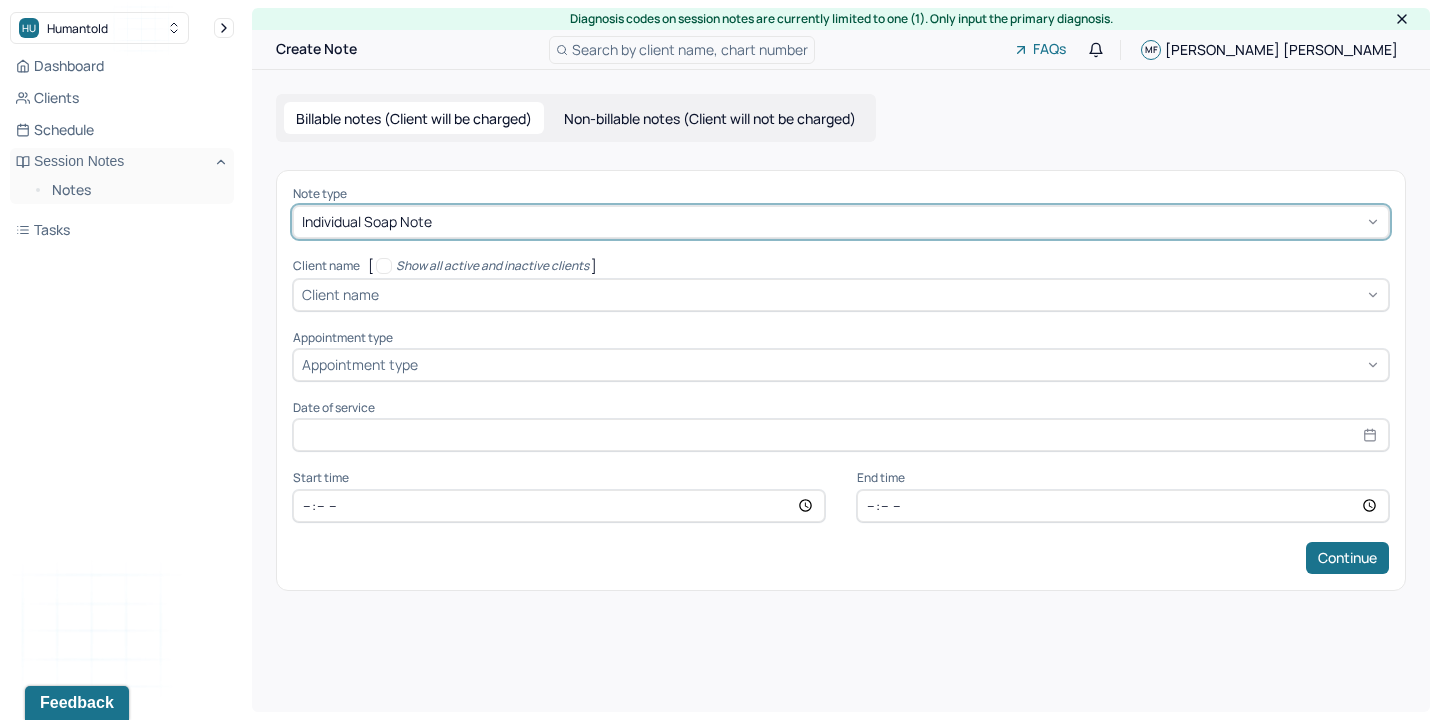 click at bounding box center [881, 294] 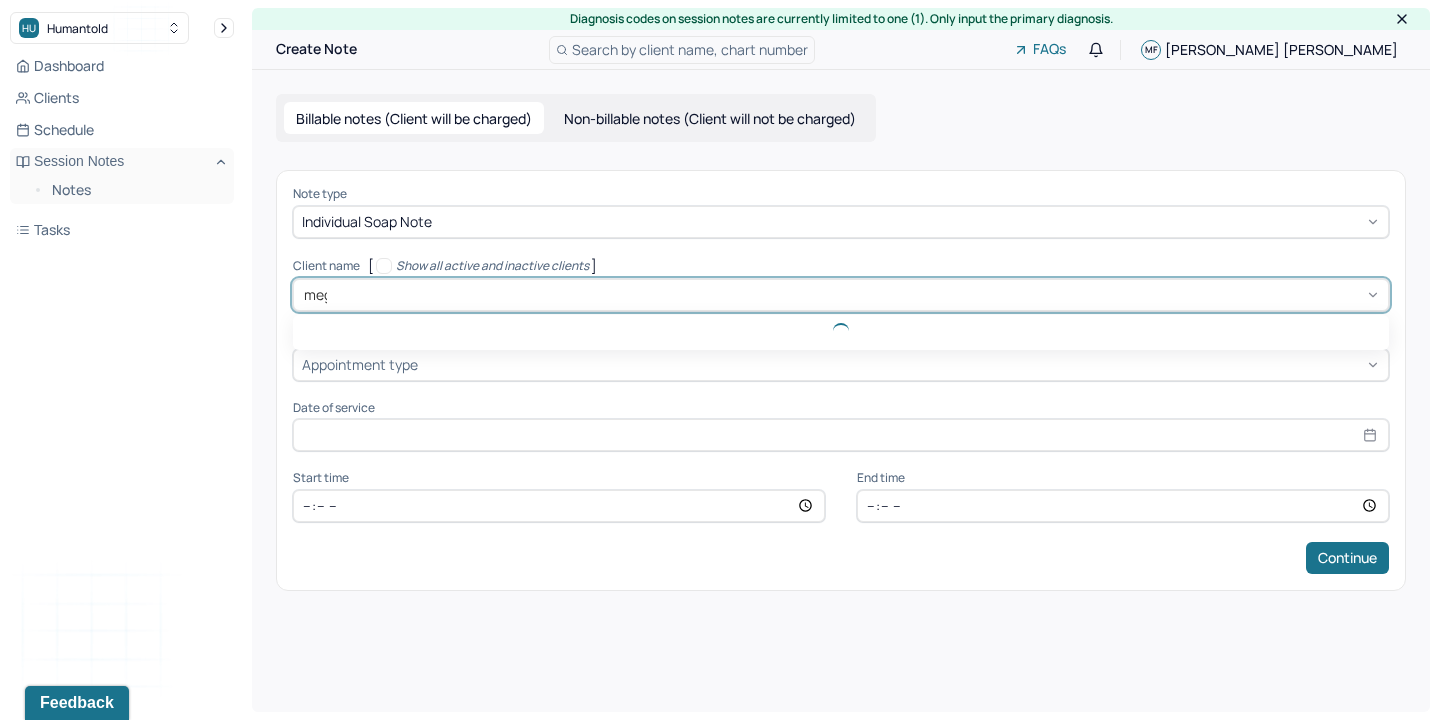 type on "megh" 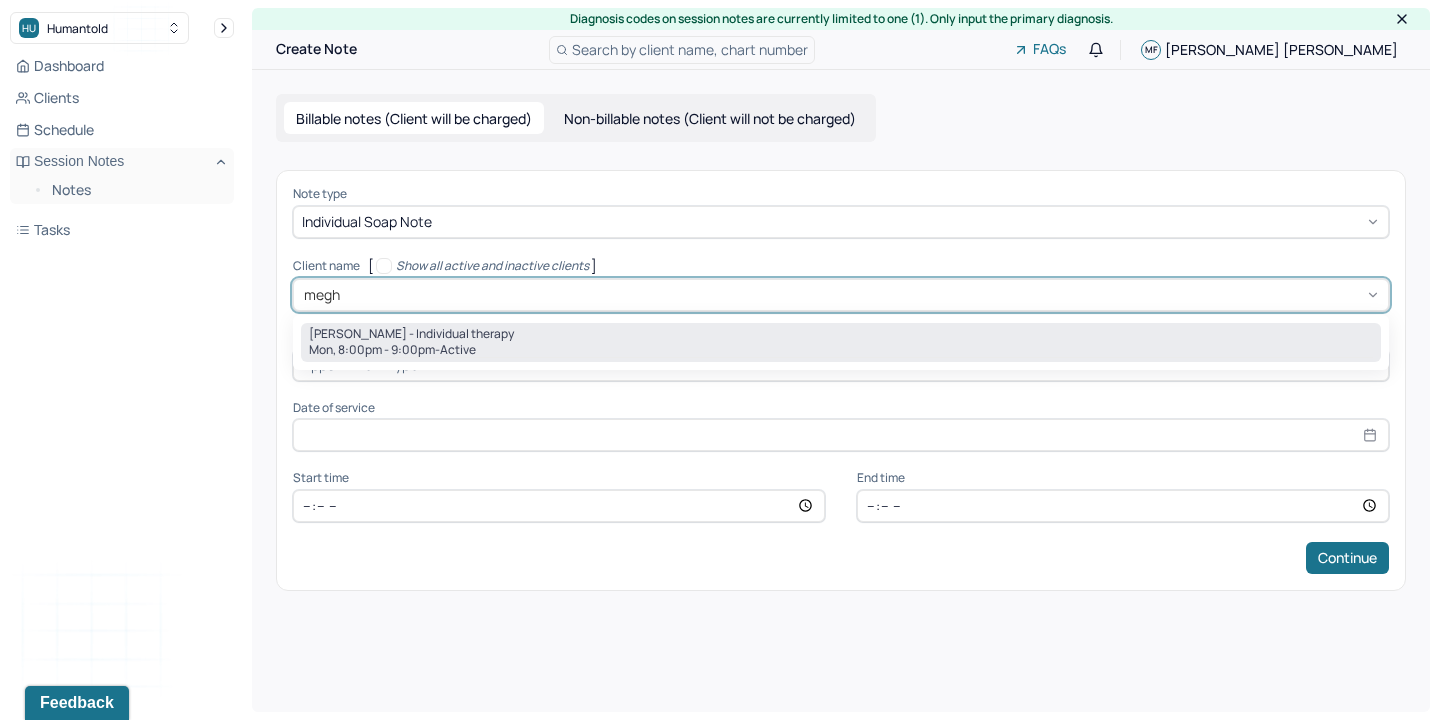 click on "[PERSON_NAME] - Individual therapy" at bounding box center [841, 334] 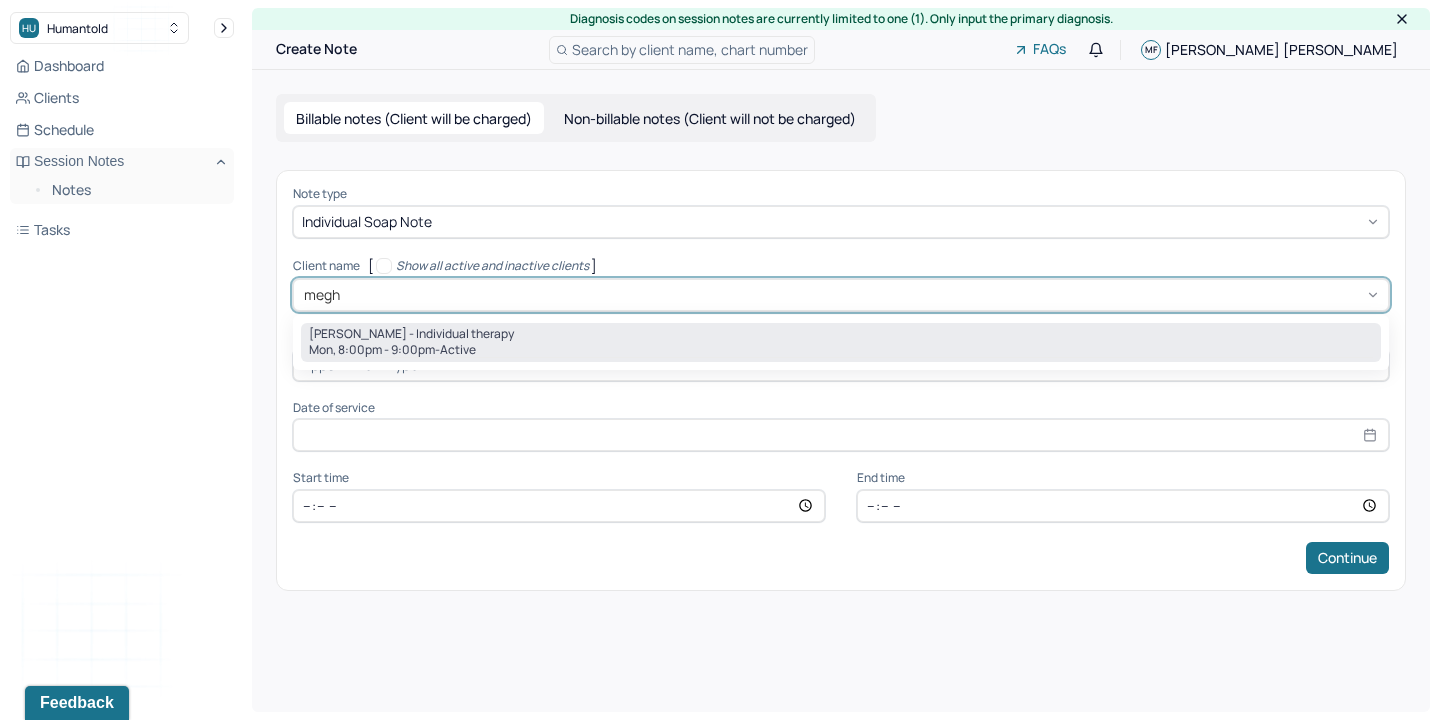 type 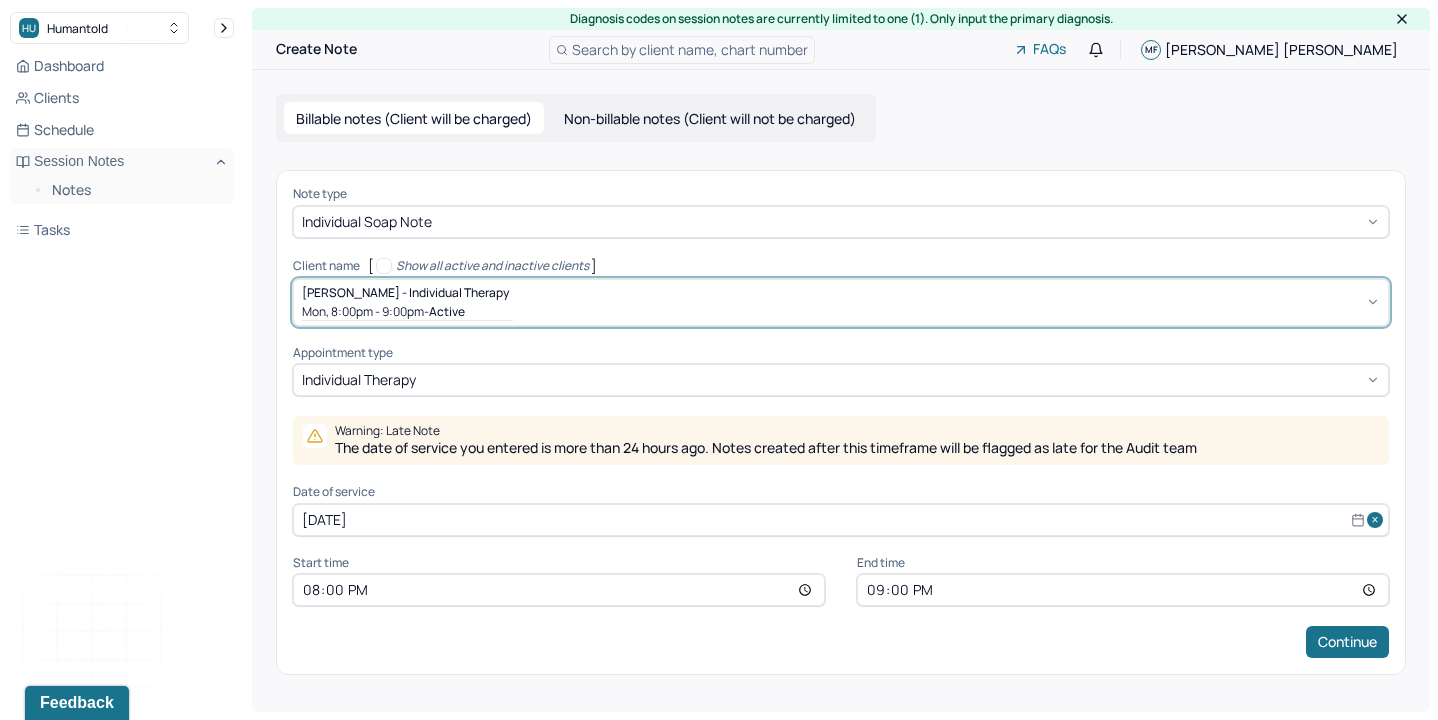 select on "6" 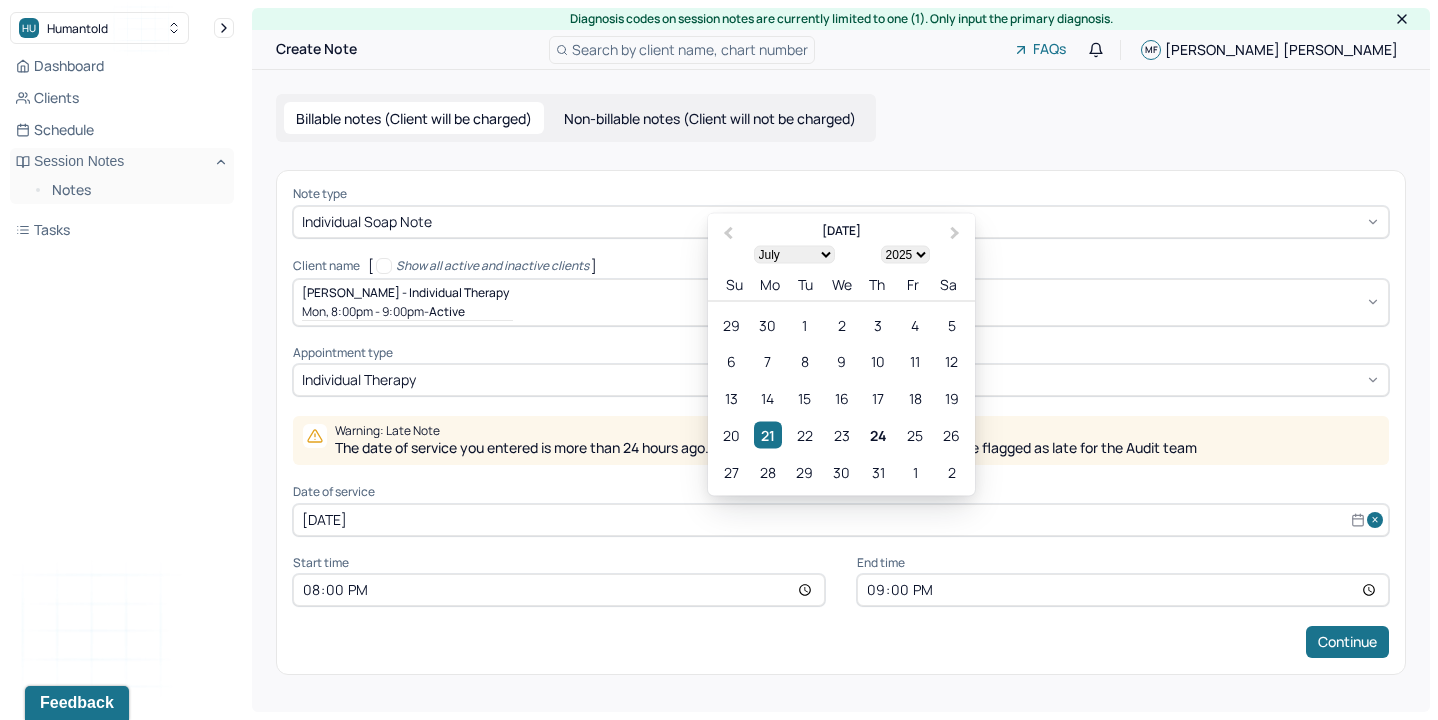 click on "[DATE]" at bounding box center (841, 520) 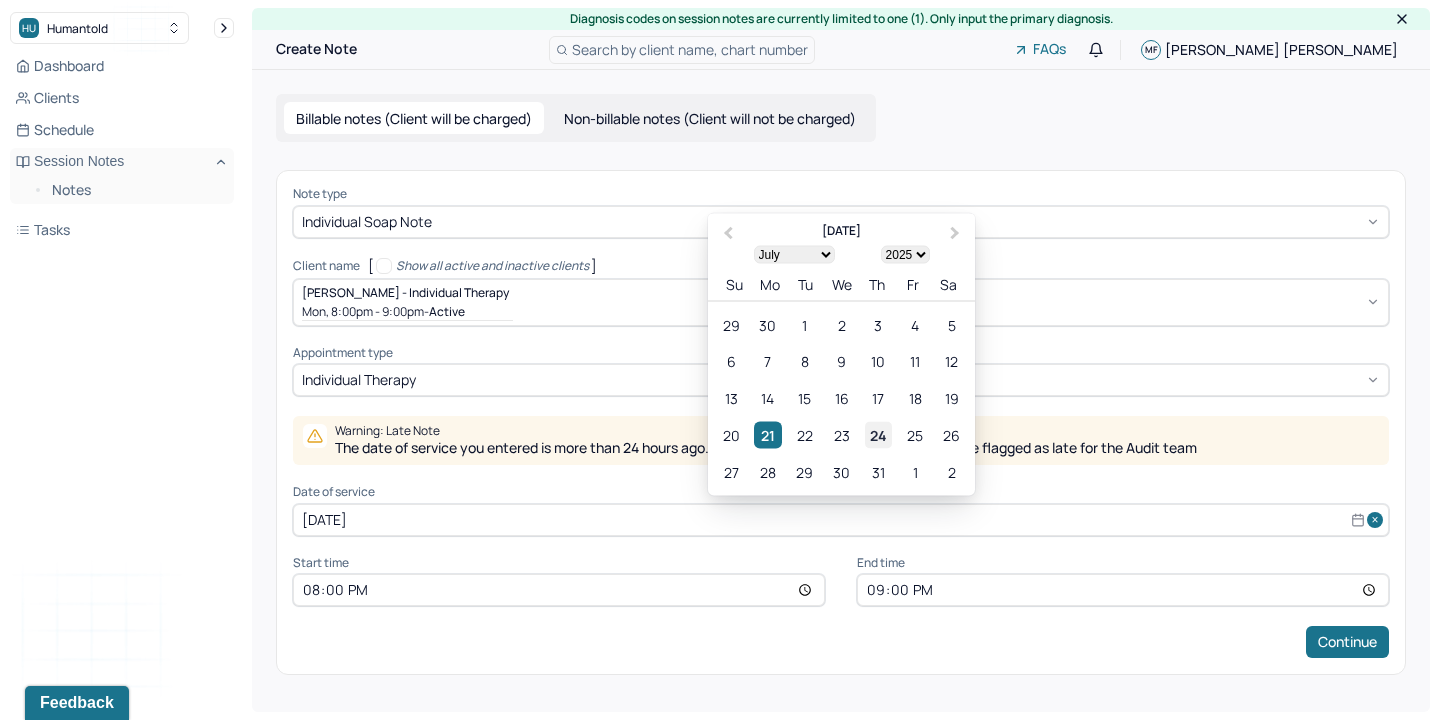 click on "24" at bounding box center [878, 434] 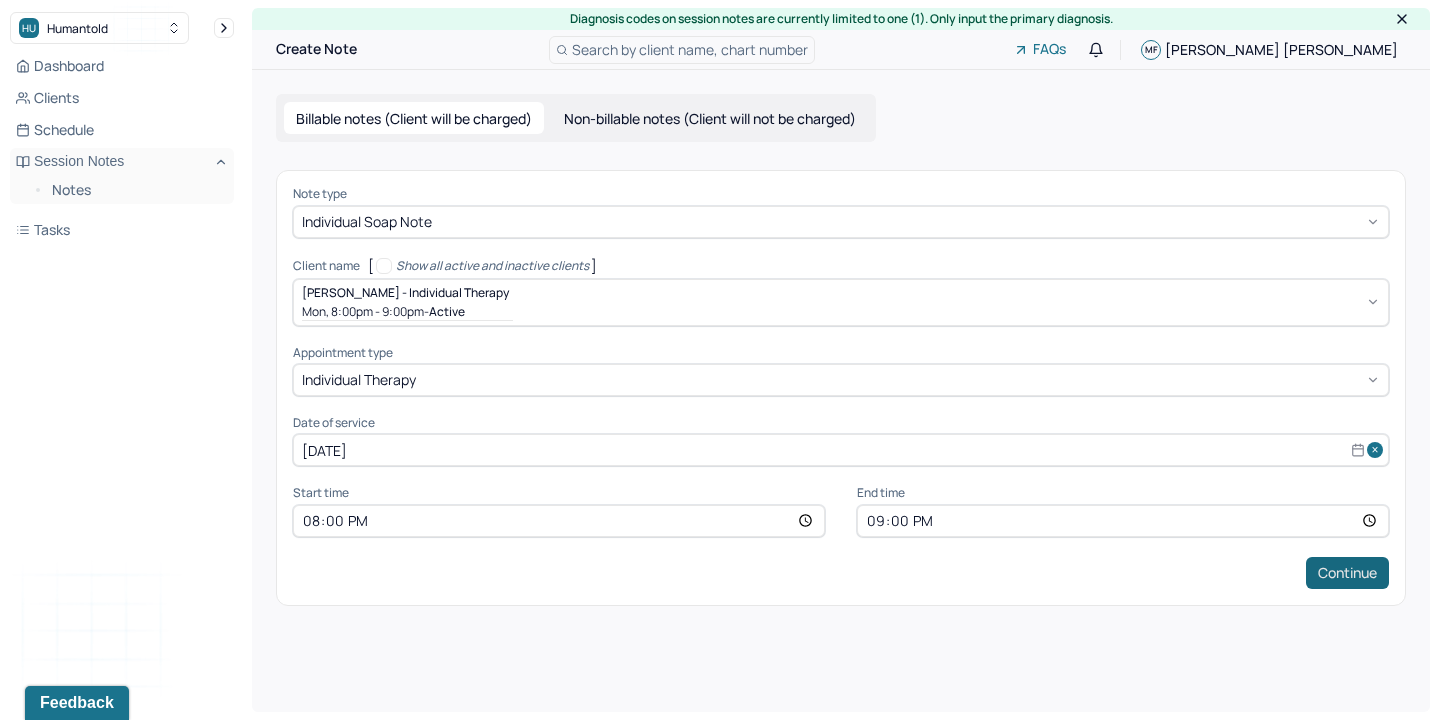 click on "Continue" at bounding box center (1347, 573) 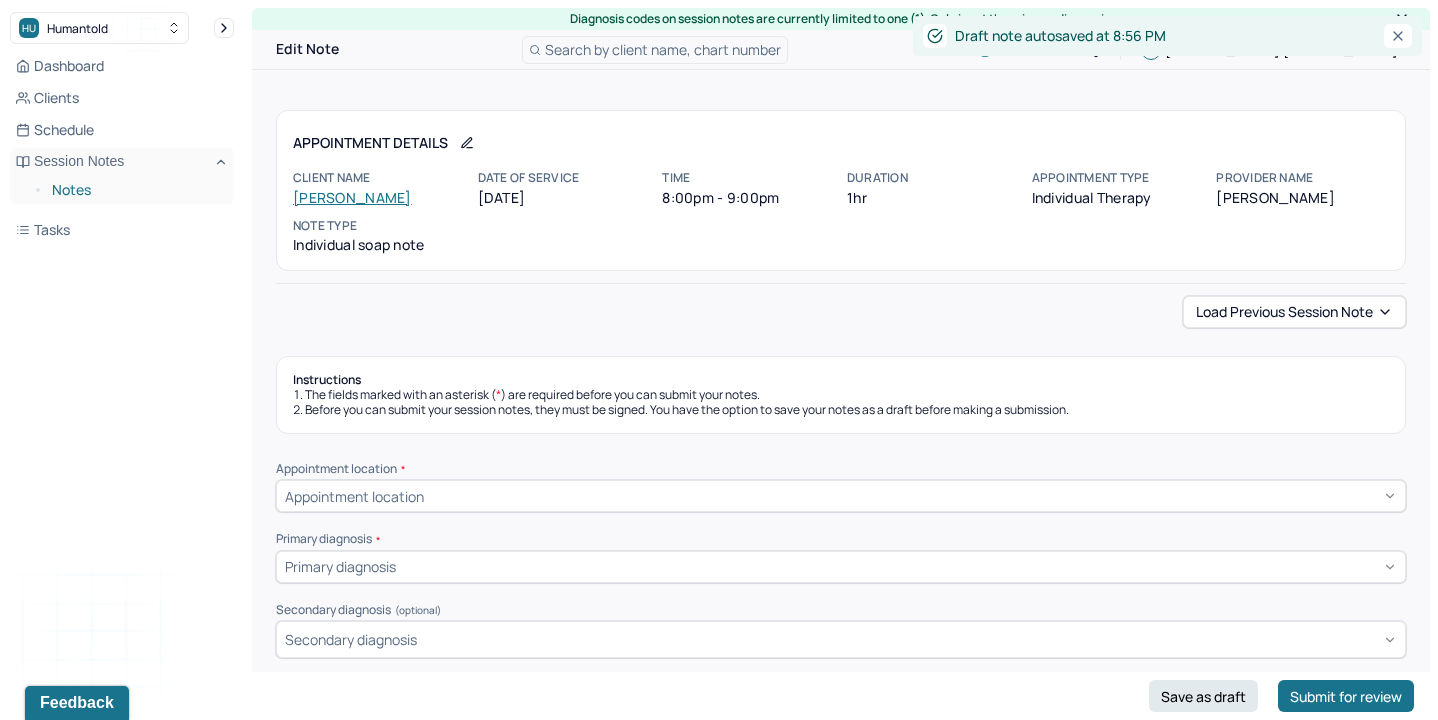 click on "Notes" at bounding box center (135, 190) 